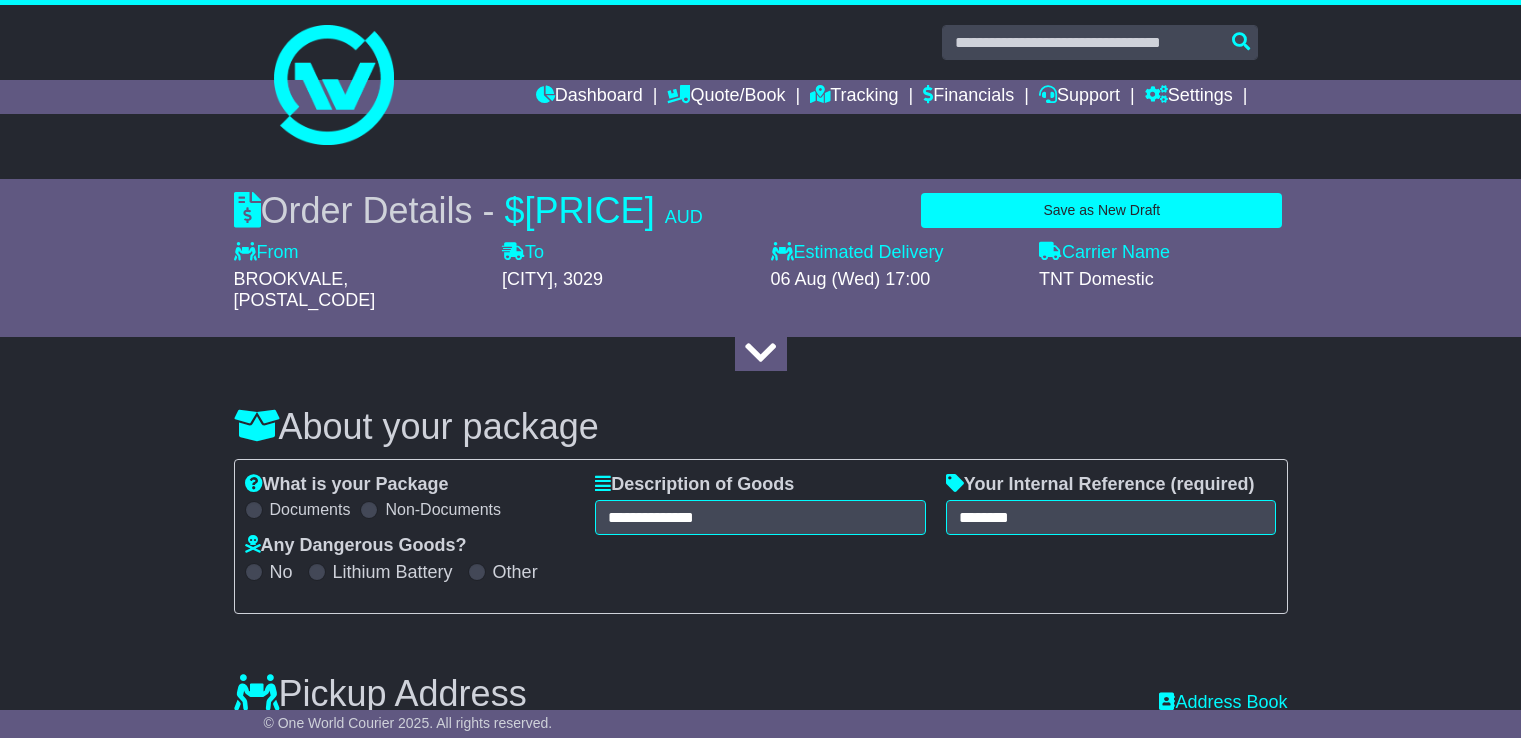 select on "****" 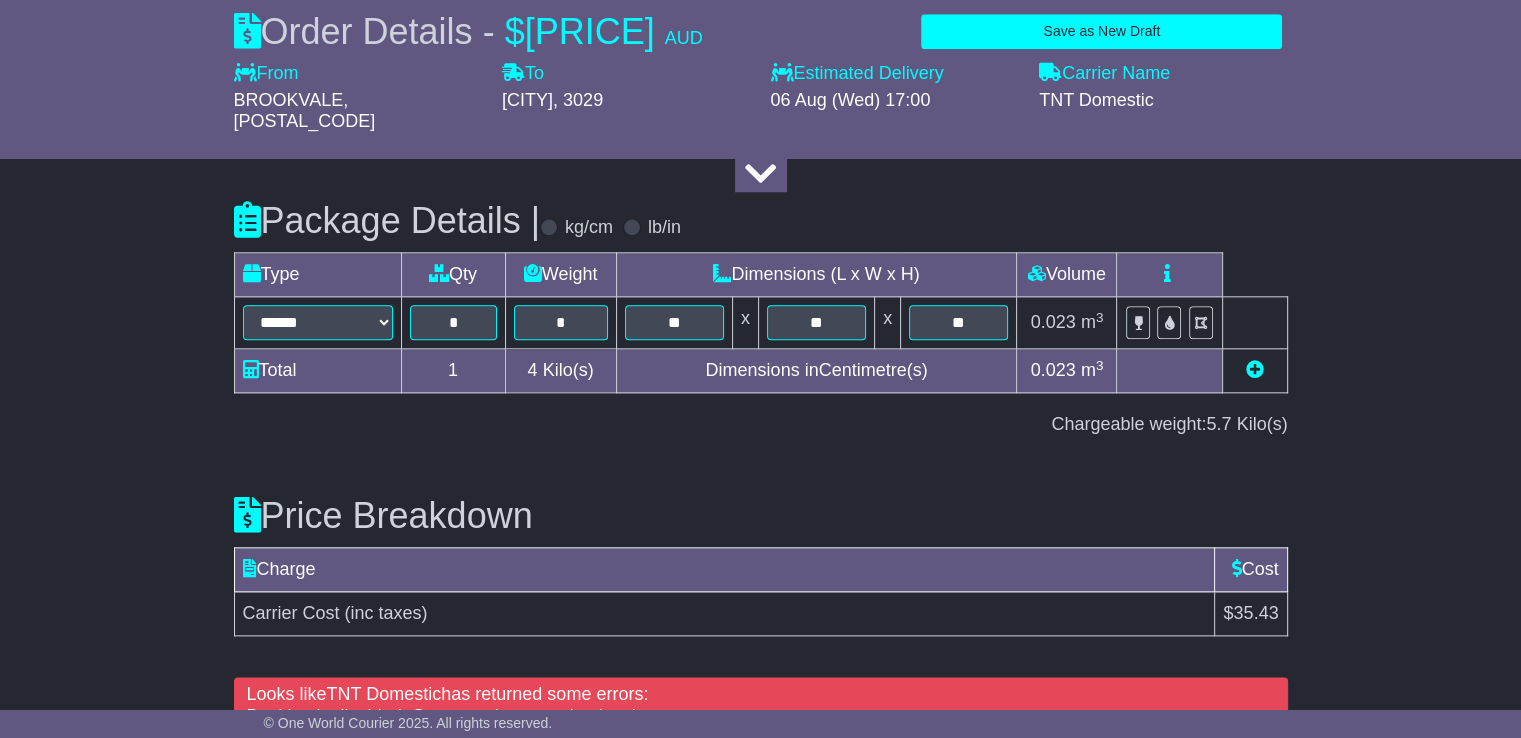 scroll, scrollTop: 0, scrollLeft: 0, axis: both 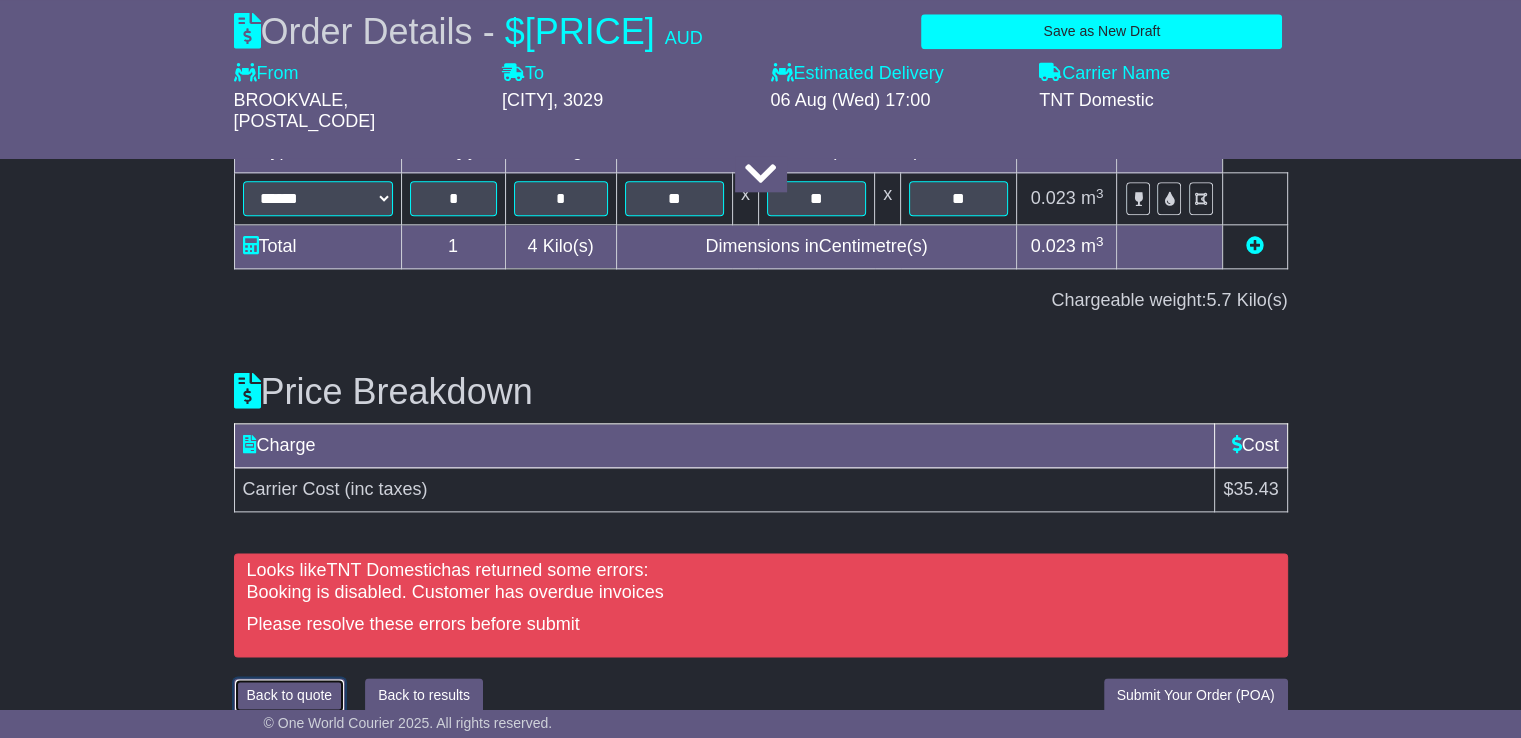 click on "Back to quote" at bounding box center (290, 695) 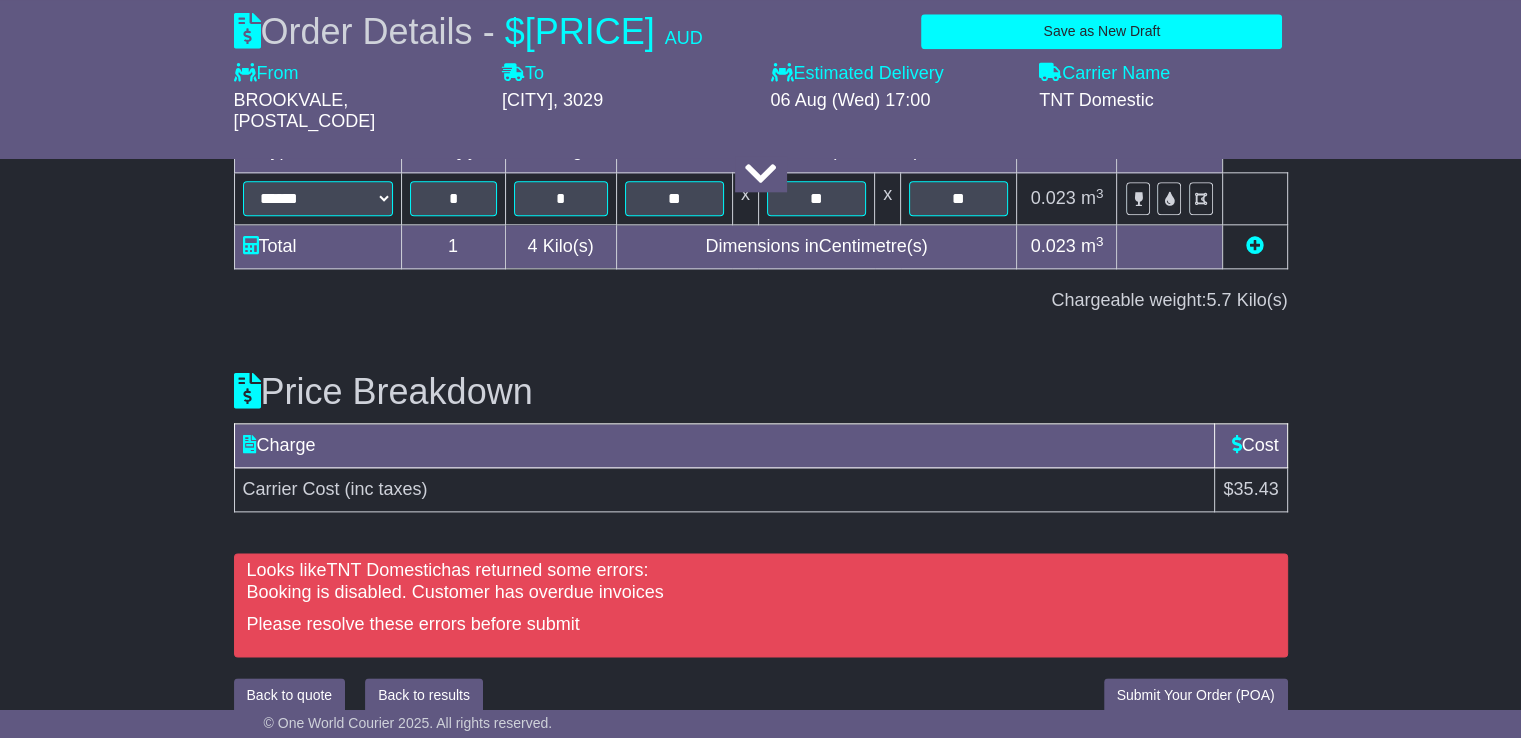 scroll, scrollTop: 0, scrollLeft: 0, axis: both 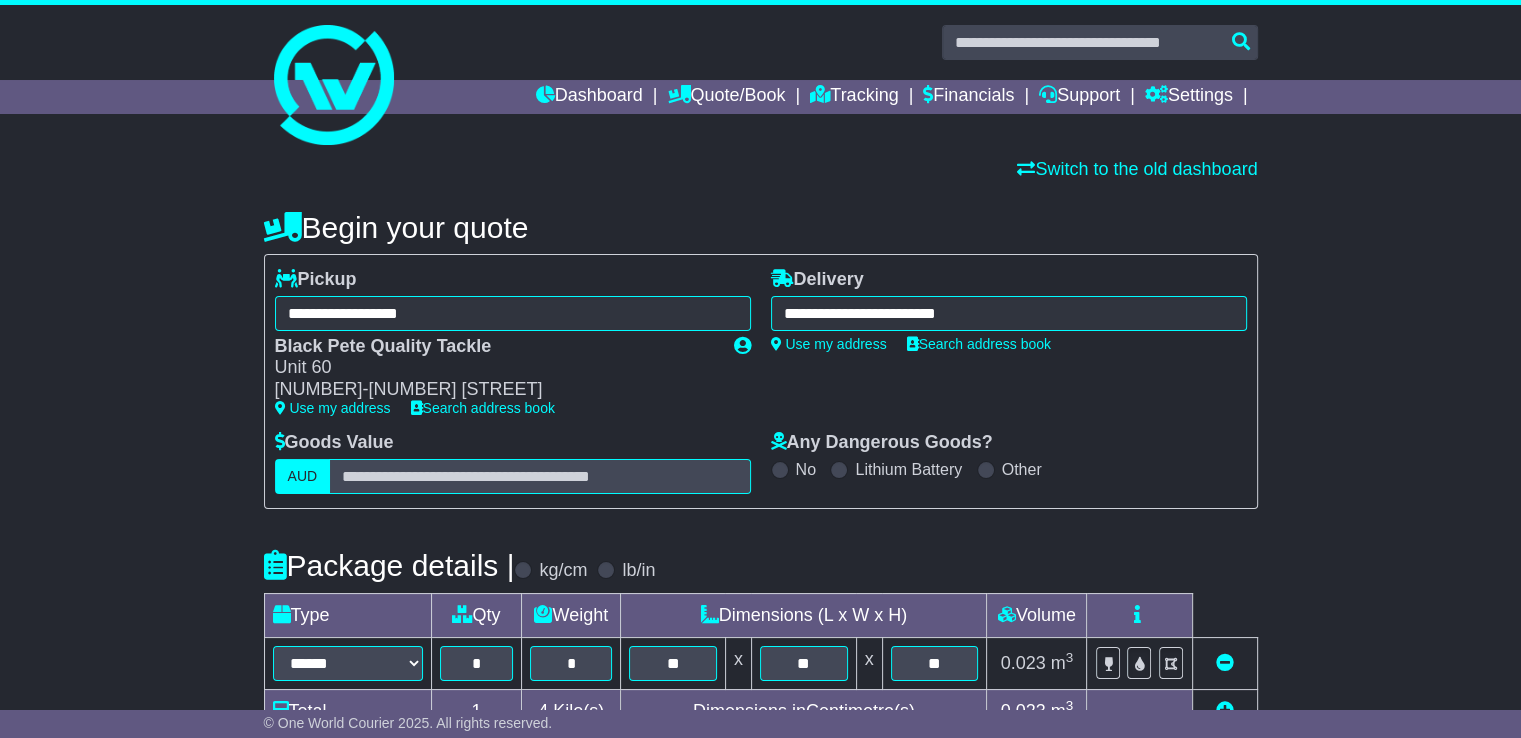 drag, startPoint x: 1060, startPoint y: 288, endPoint x: 1040, endPoint y: 303, distance: 25 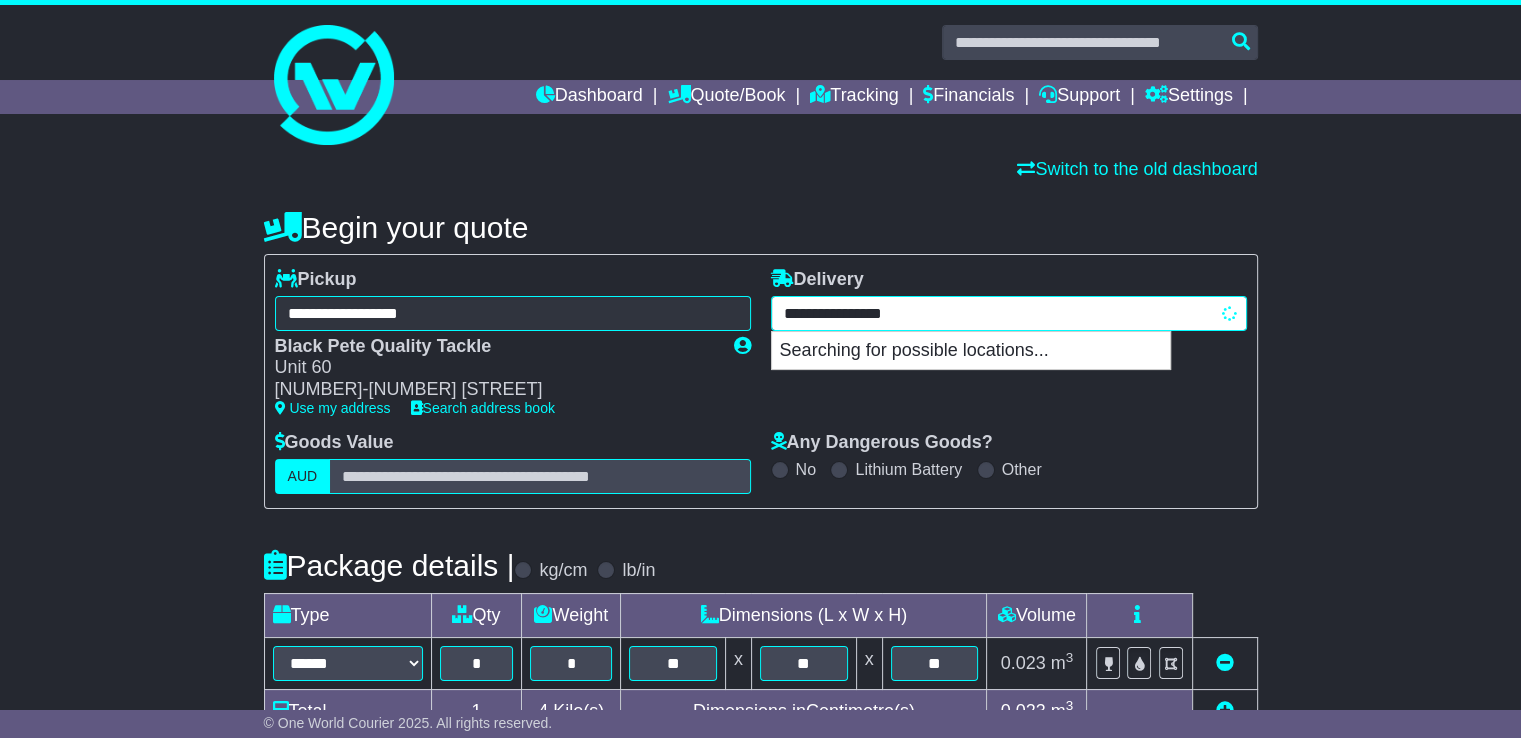 drag, startPoint x: 999, startPoint y: 301, endPoint x: 640, endPoint y: 278, distance: 359.73602 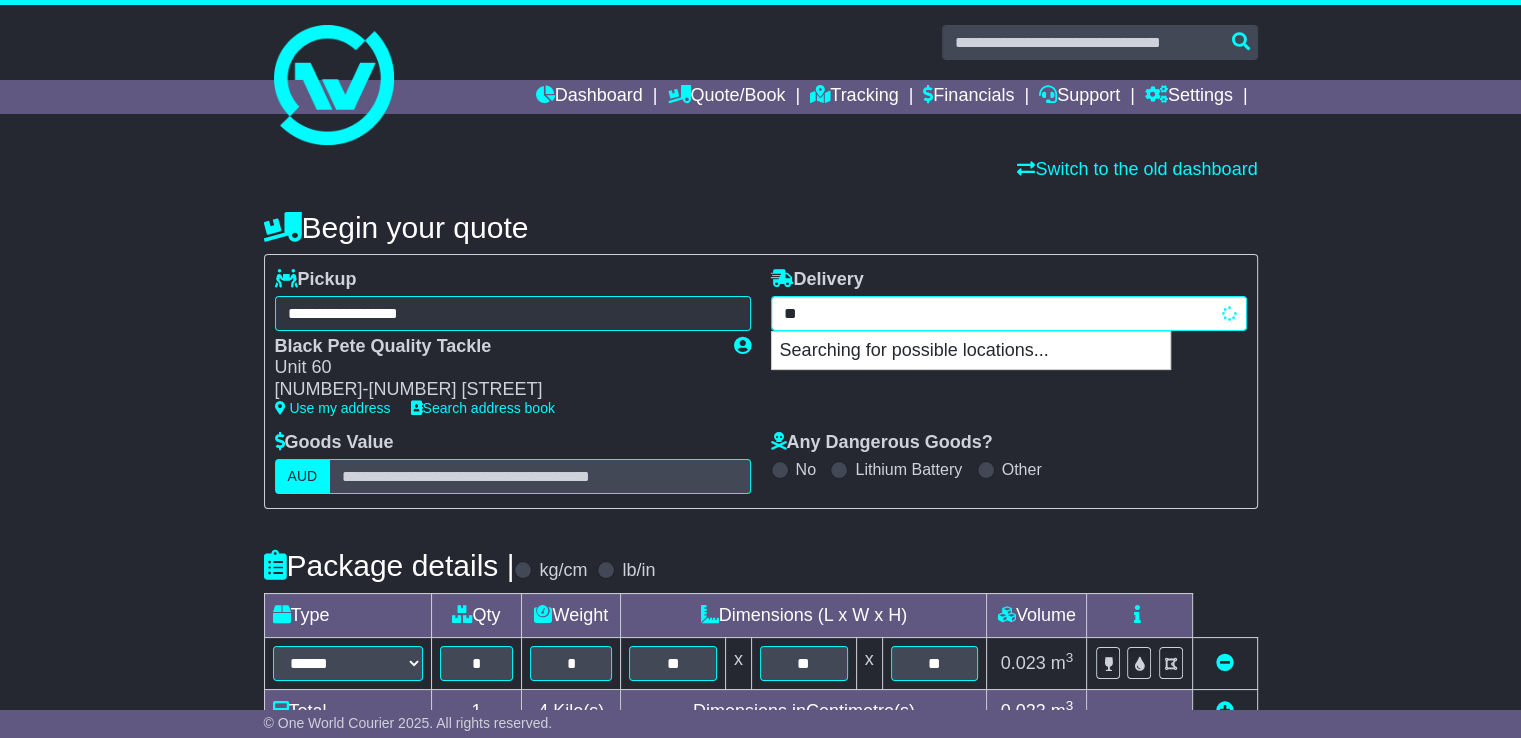 type on "*" 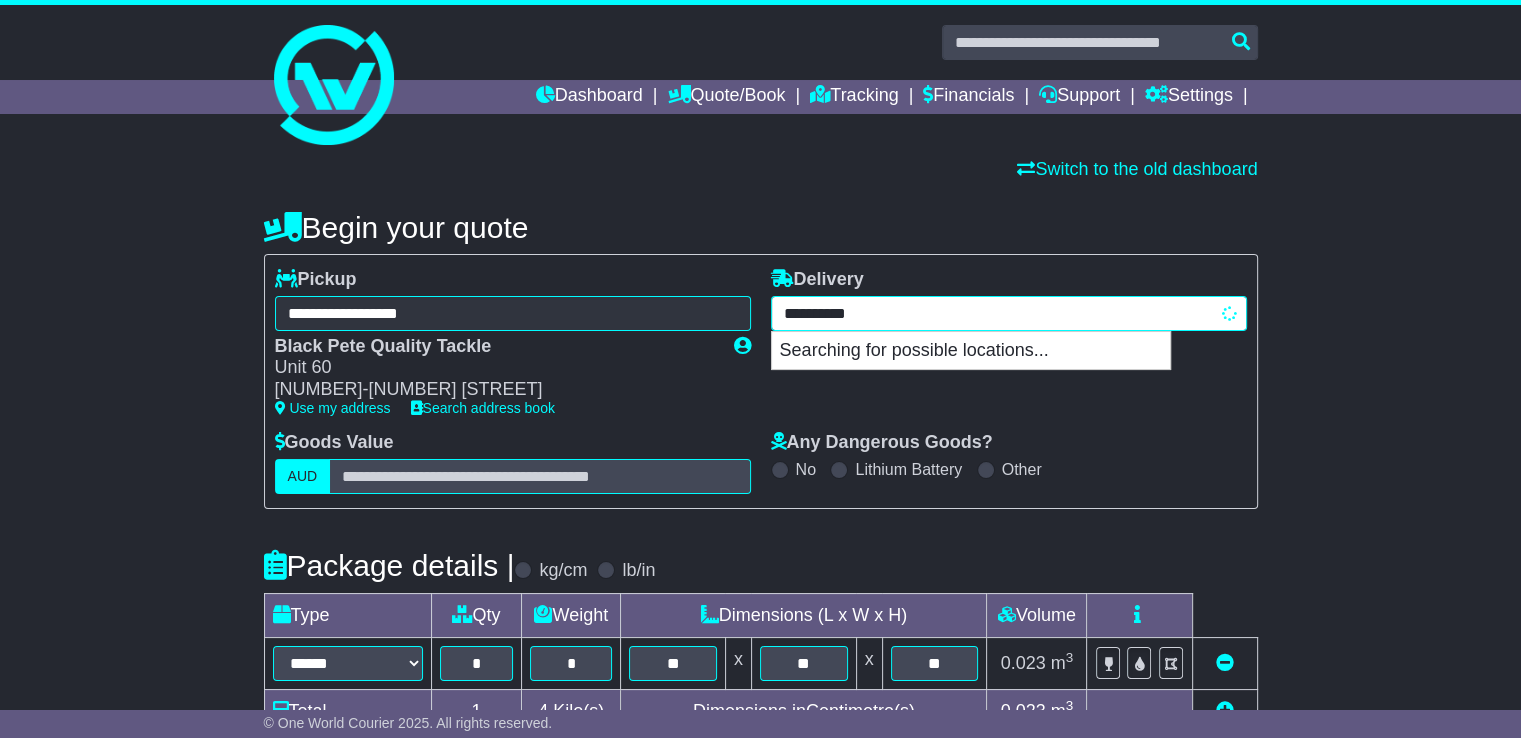 type on "**********" 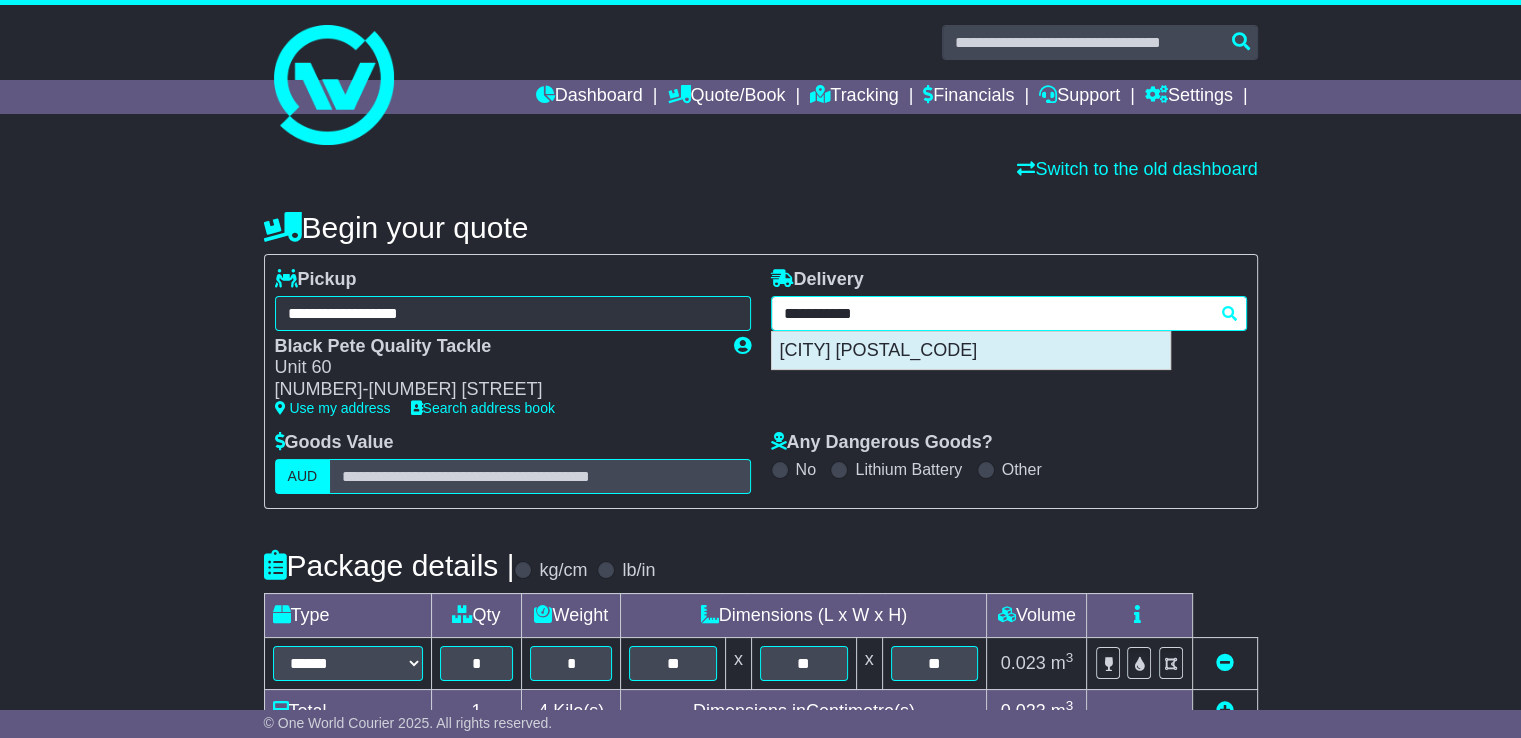 click on "WARNERS BAY 2282" at bounding box center [971, 351] 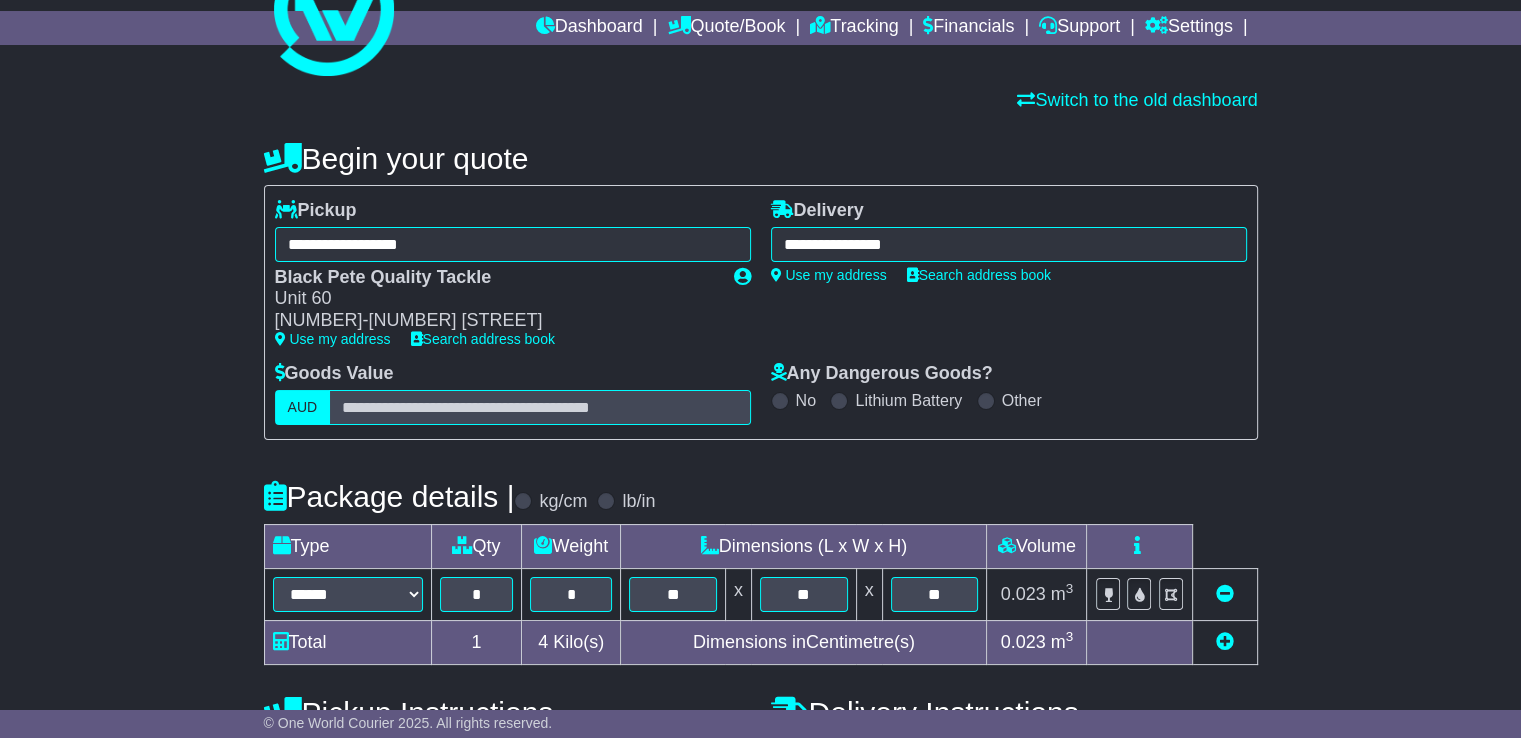 type on "**********" 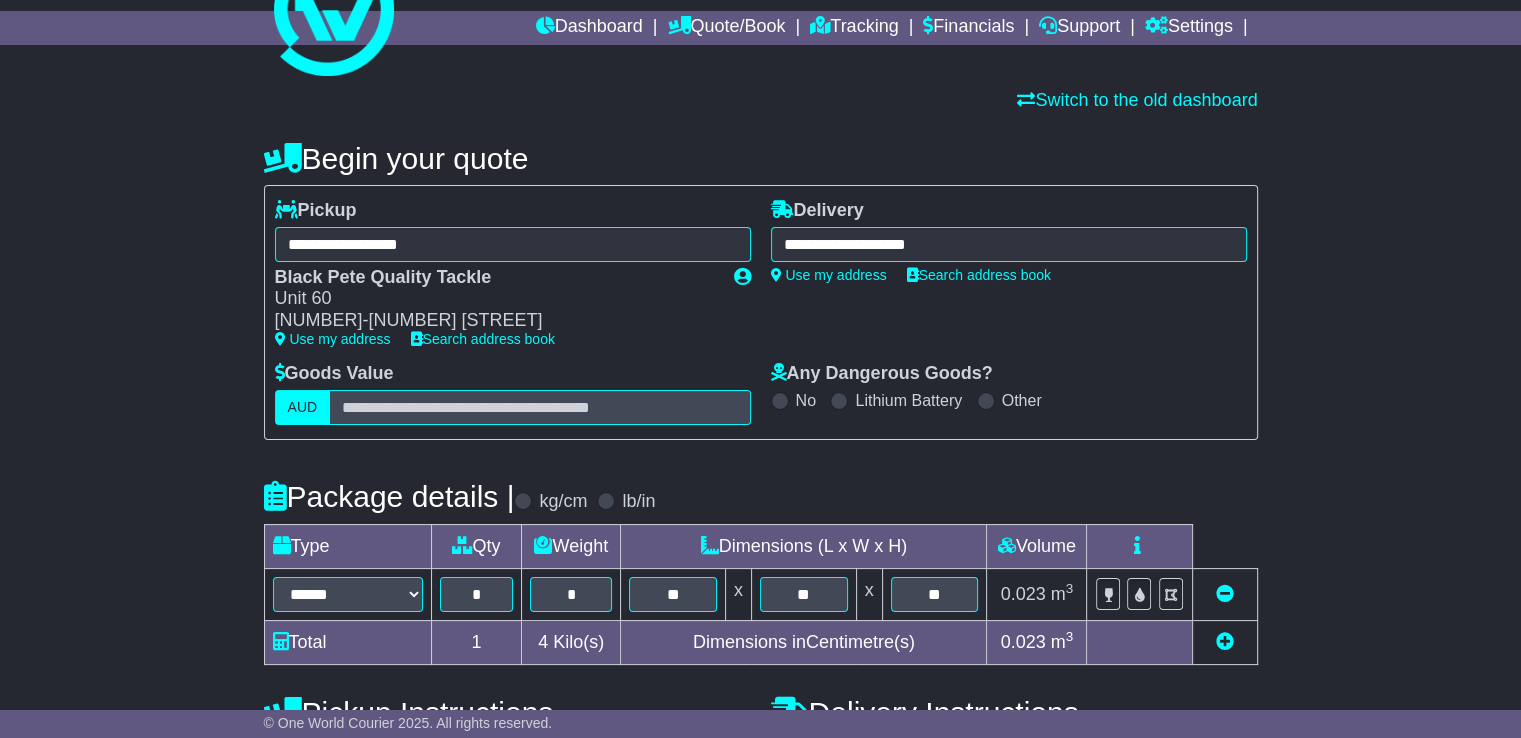 scroll, scrollTop: 300, scrollLeft: 0, axis: vertical 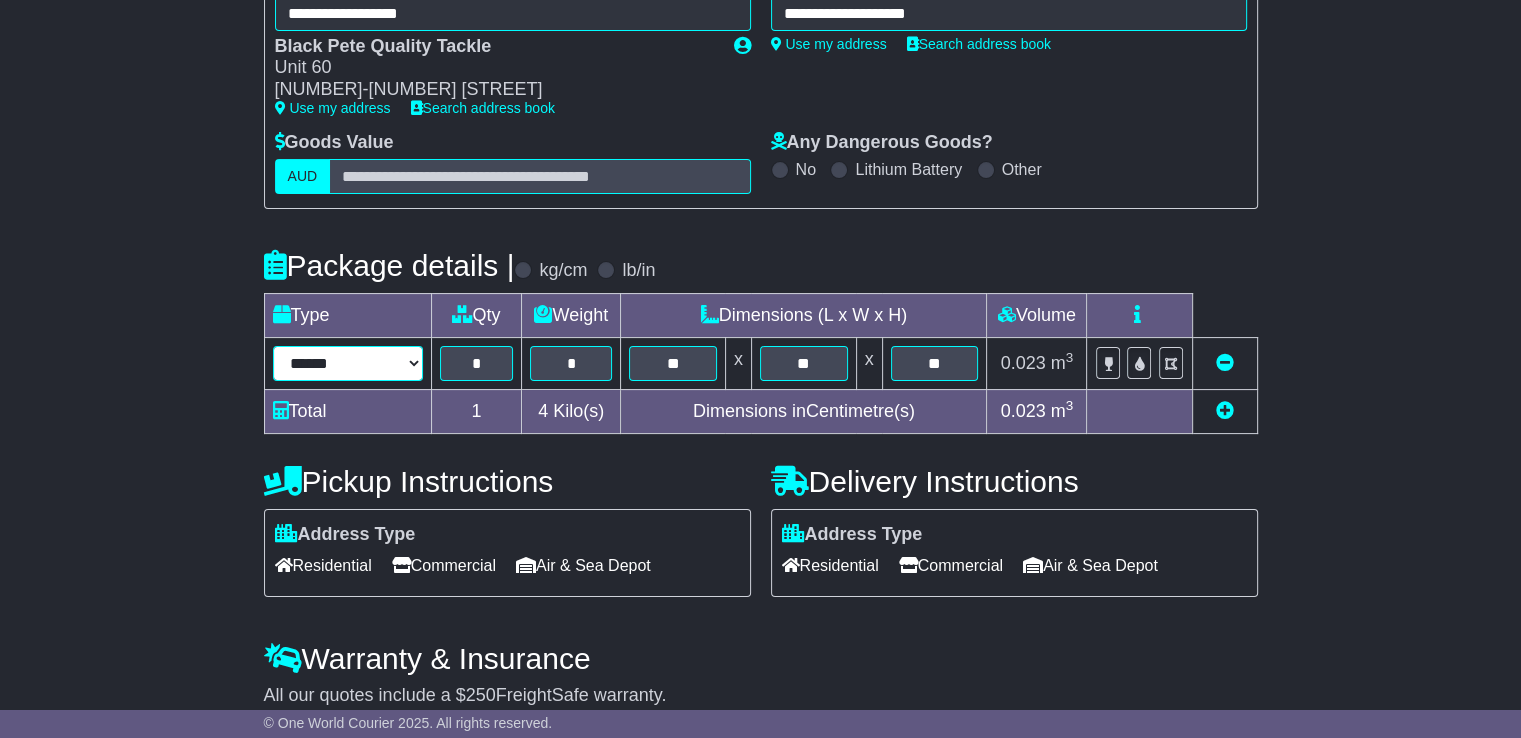 click on "****** ****** *** ******** ***** **** **** ****** *** *******" at bounding box center (348, 363) 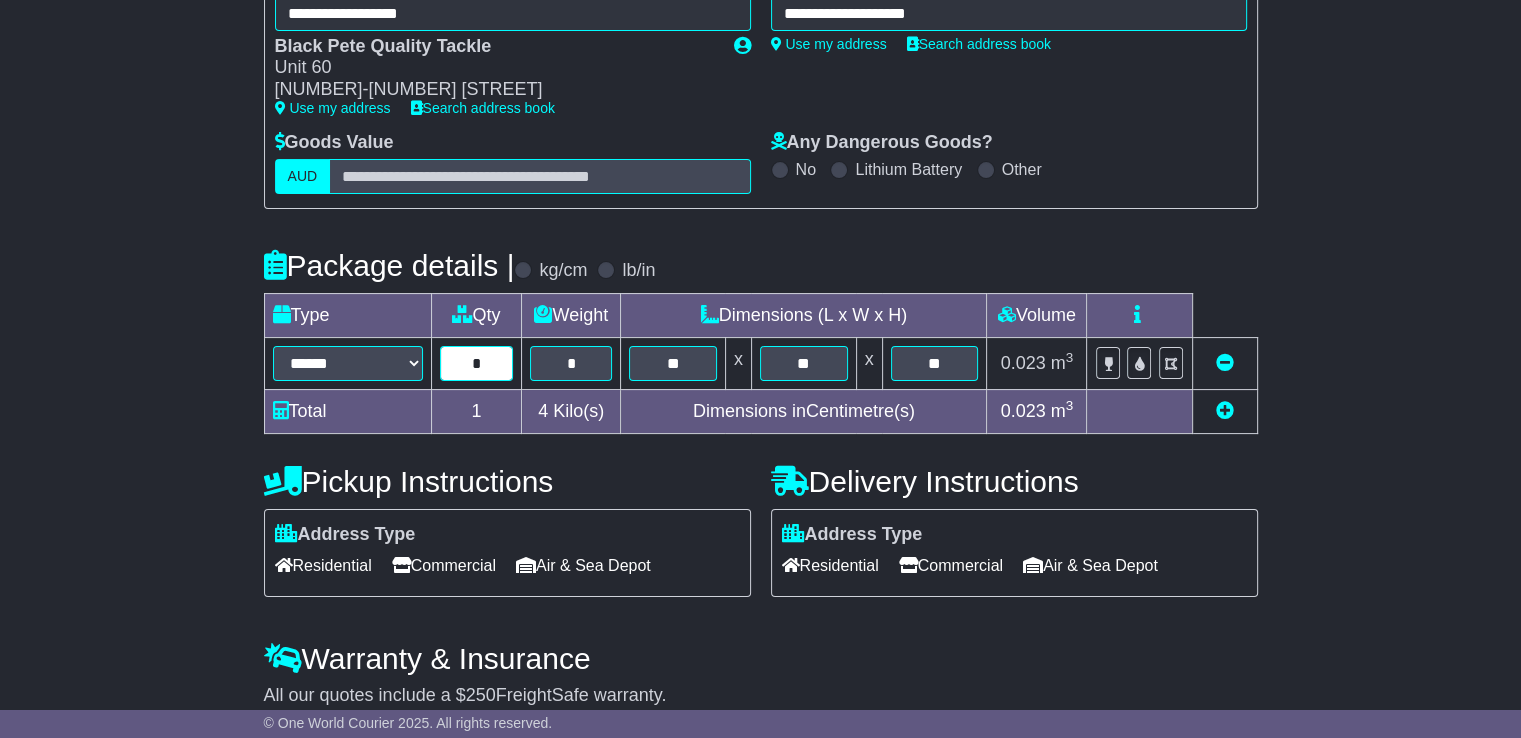 click on "*" at bounding box center (477, 363) 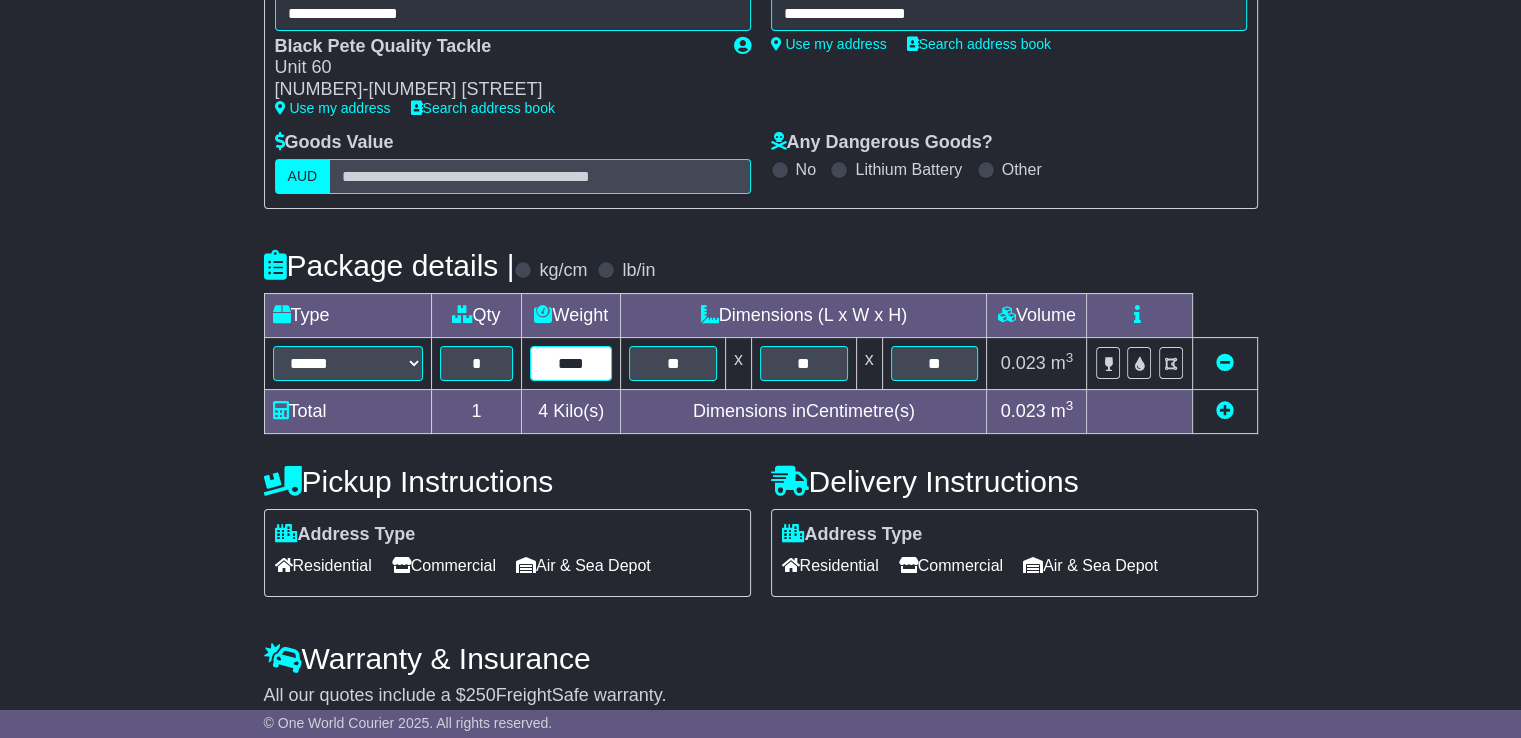 type on "****" 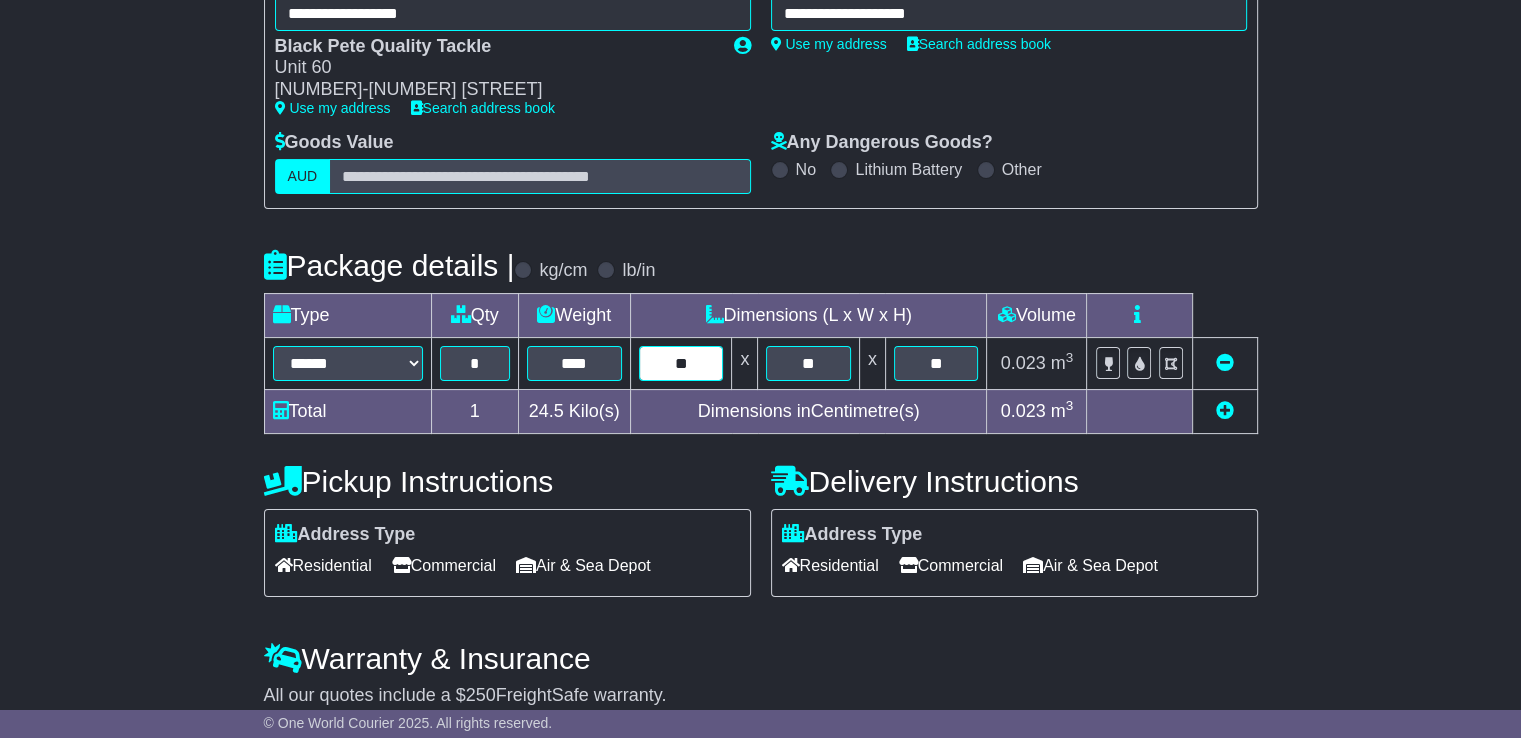 type on "**" 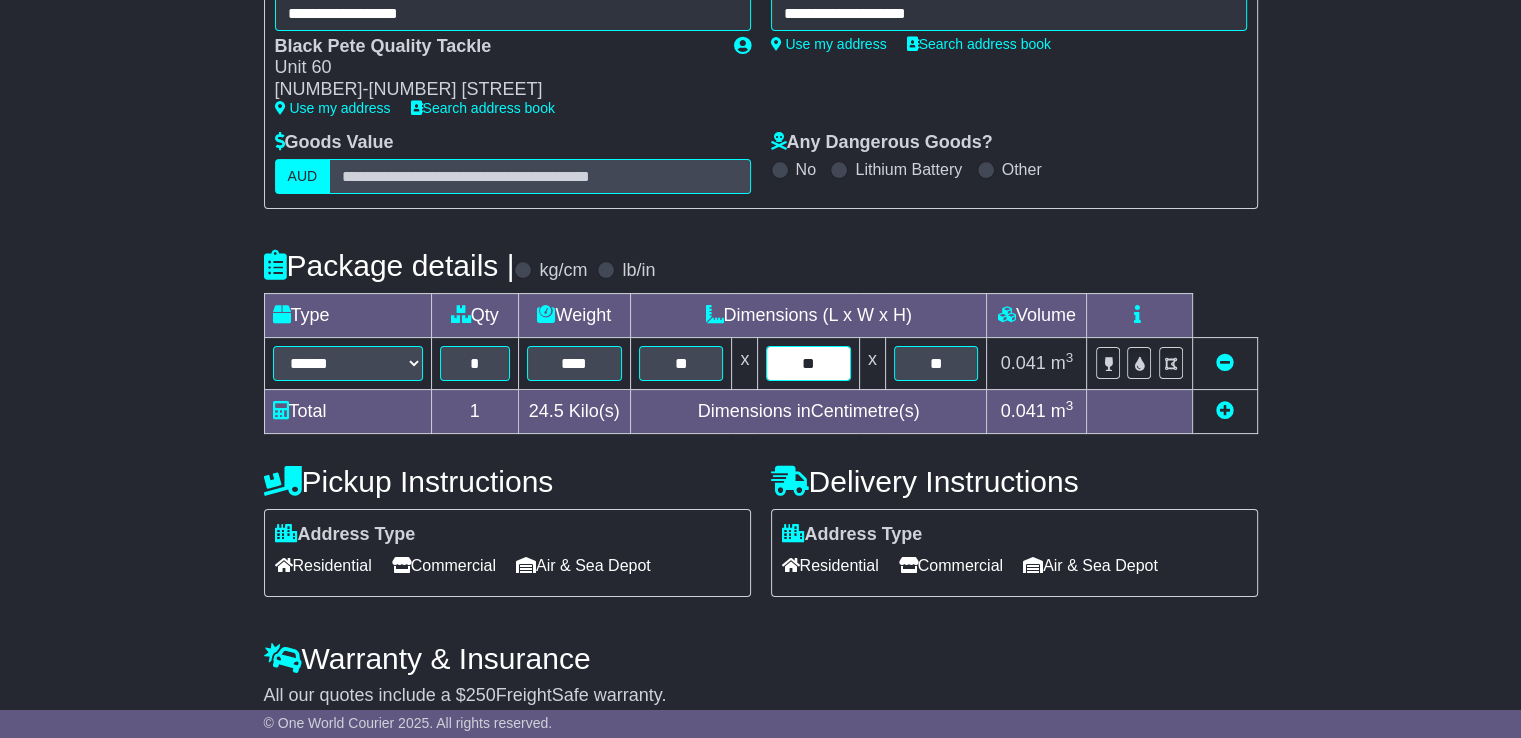 type on "**" 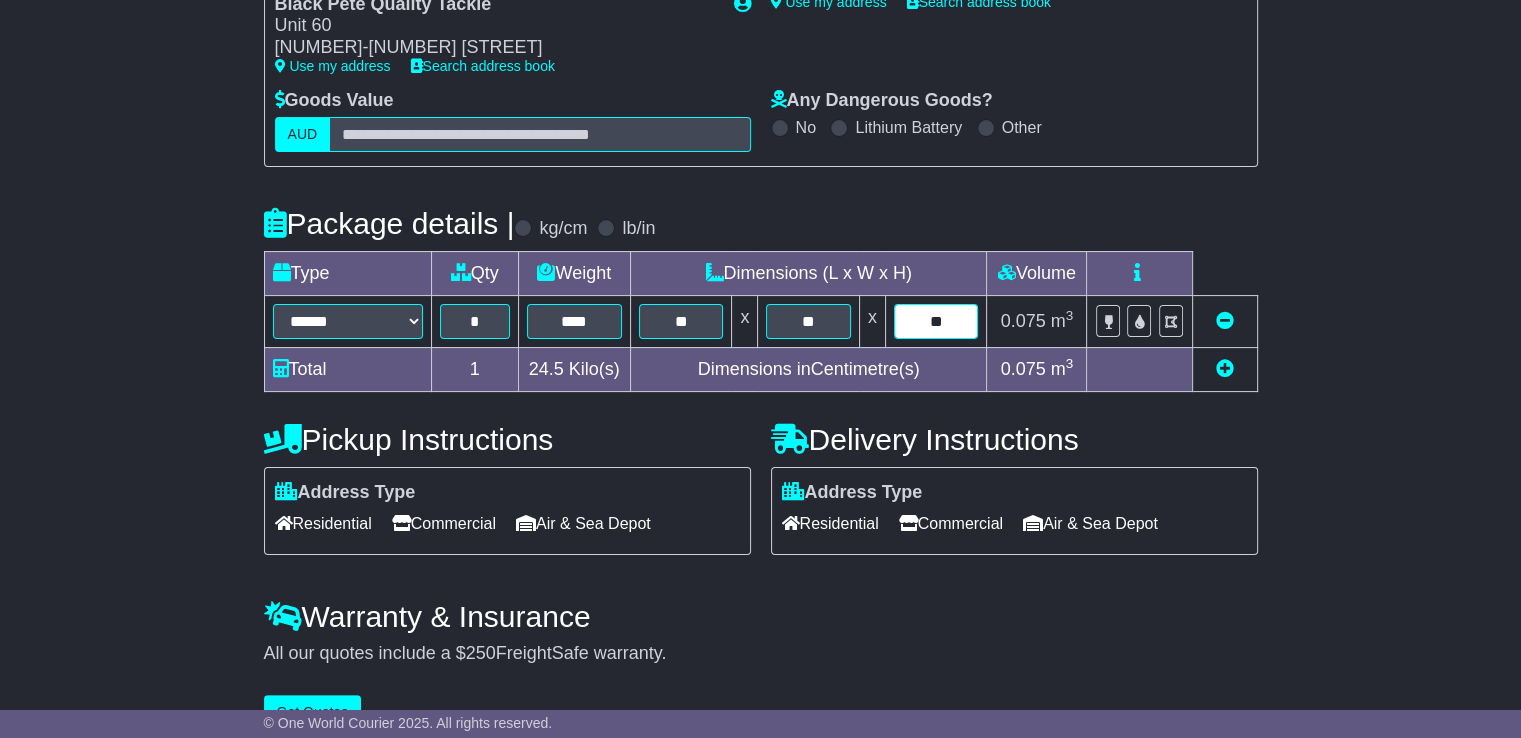 scroll, scrollTop: 384, scrollLeft: 0, axis: vertical 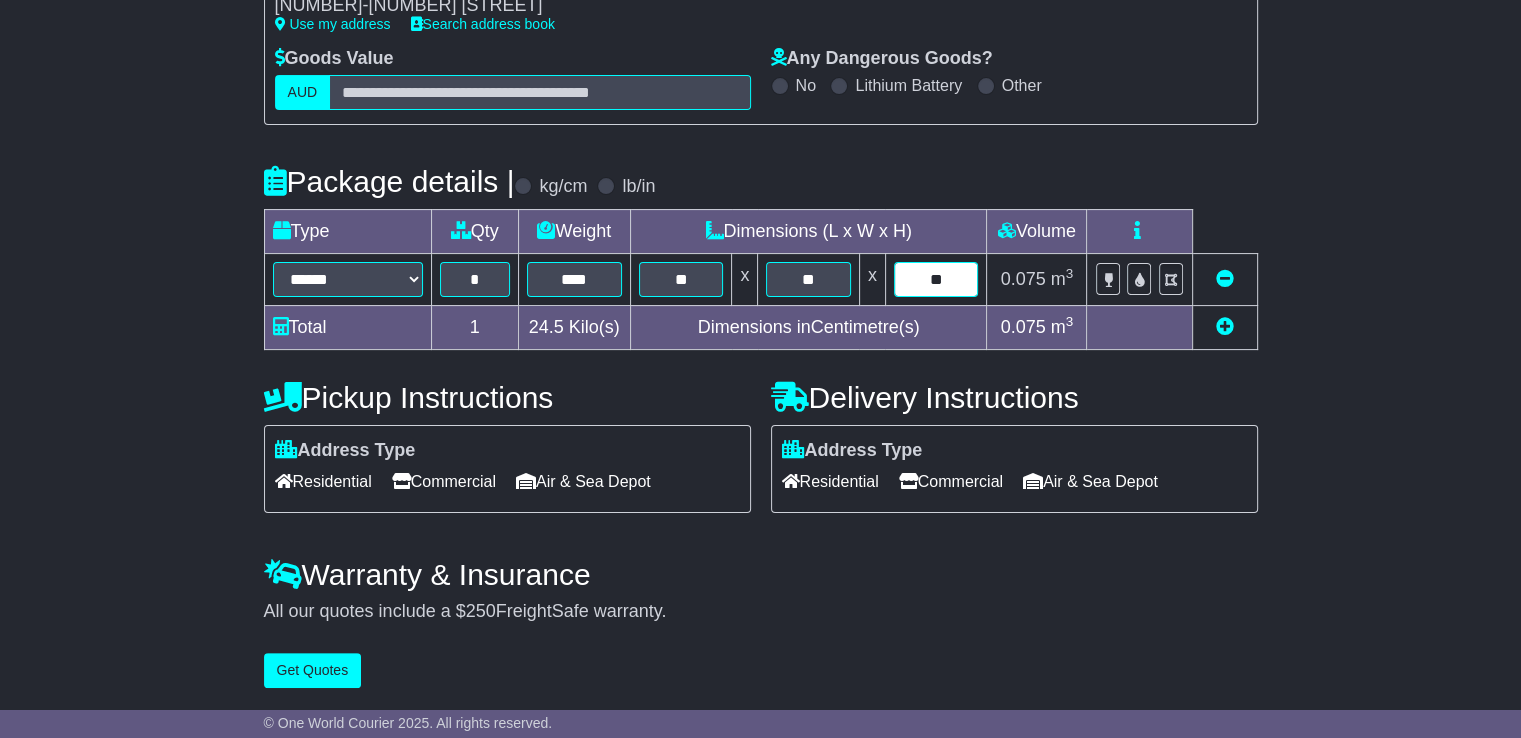 type on "**" 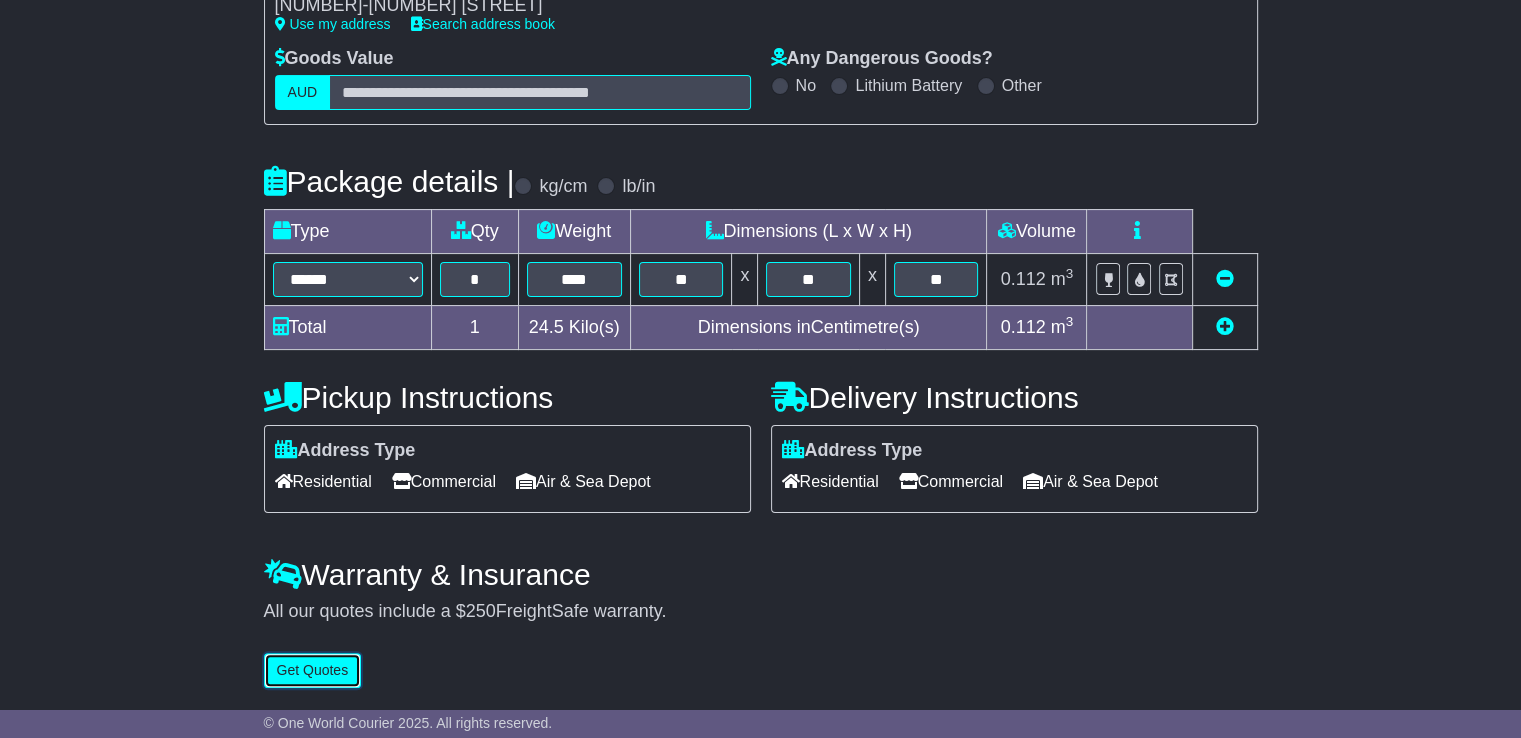 click on "Get Quotes" at bounding box center (313, 670) 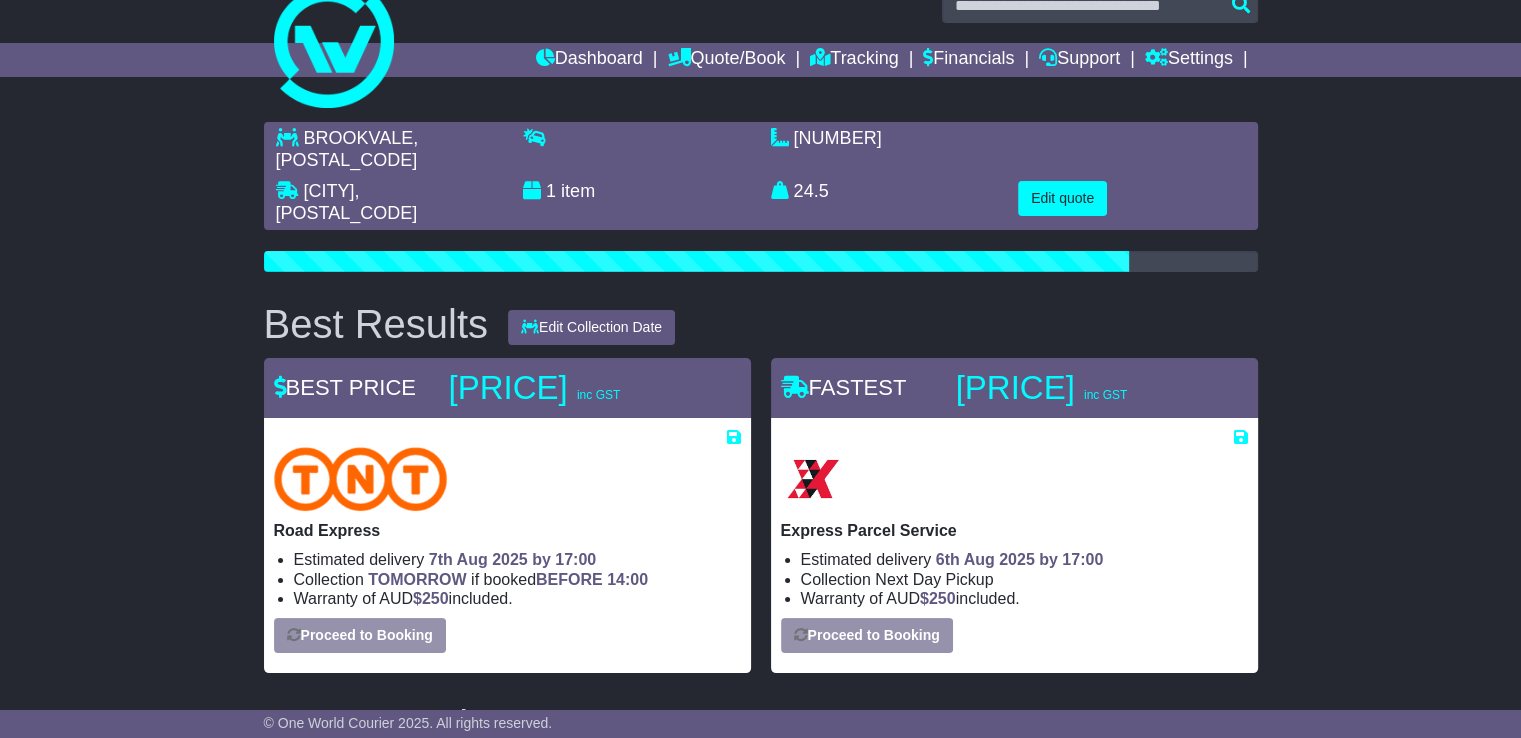 scroll, scrollTop: 300, scrollLeft: 0, axis: vertical 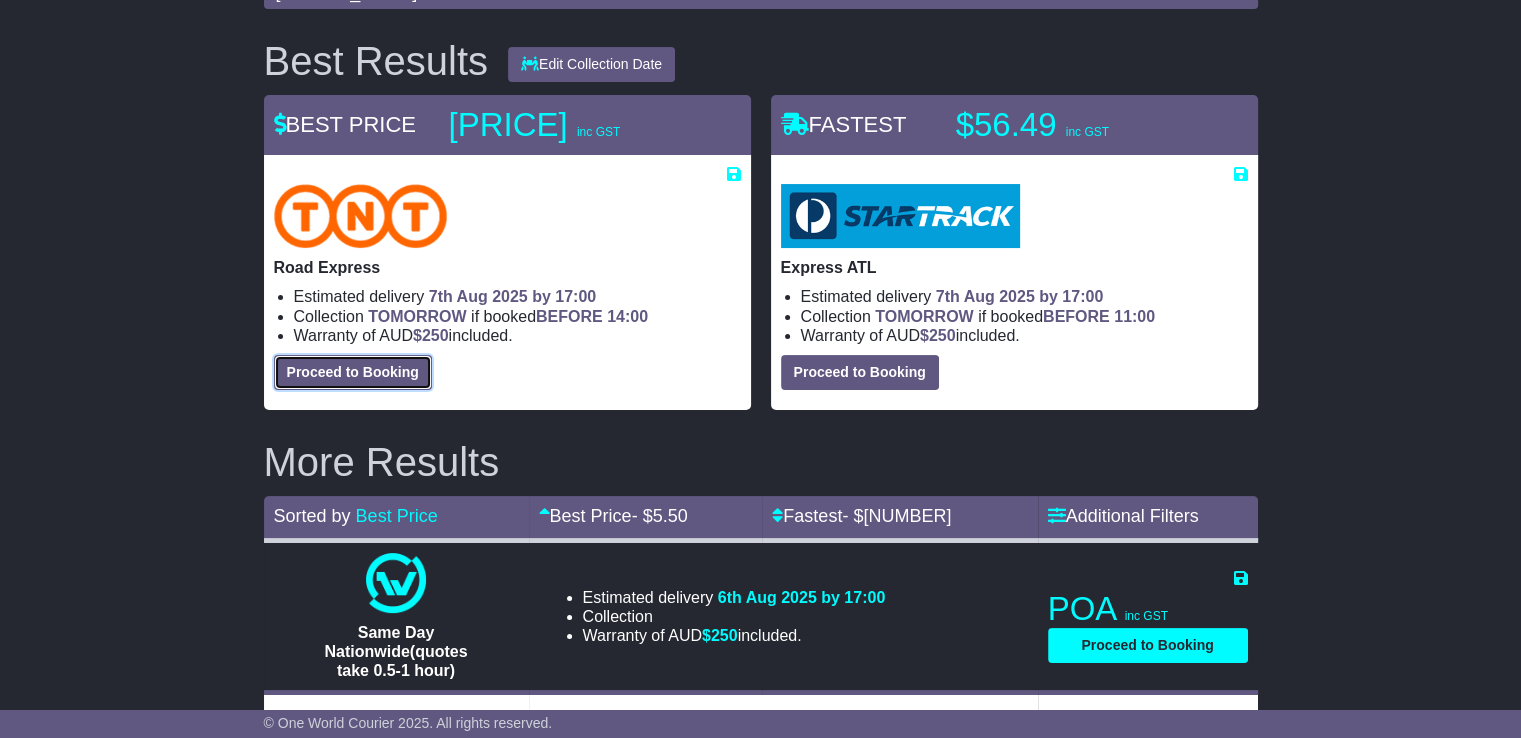 click on "Proceed to Booking" at bounding box center [353, 372] 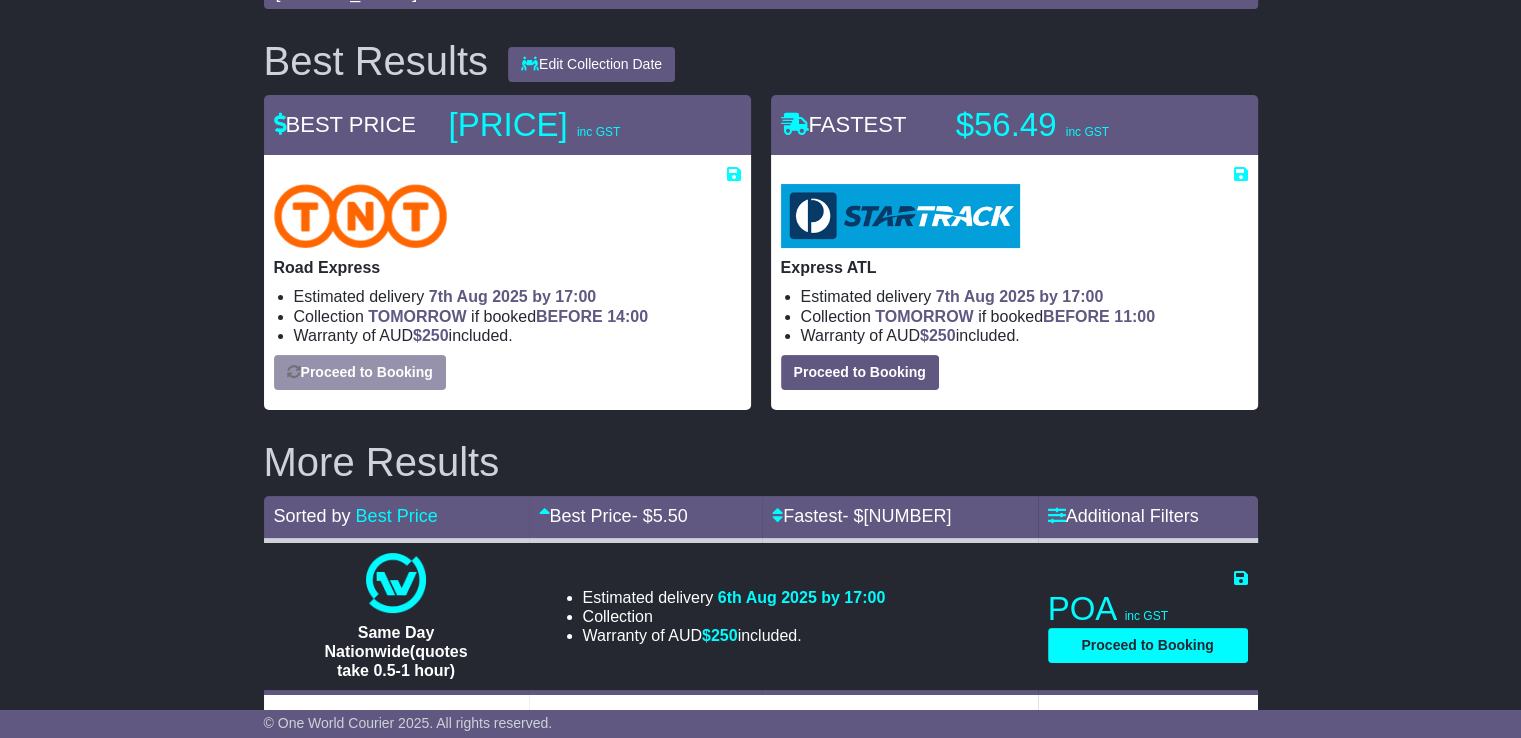 select on "****" 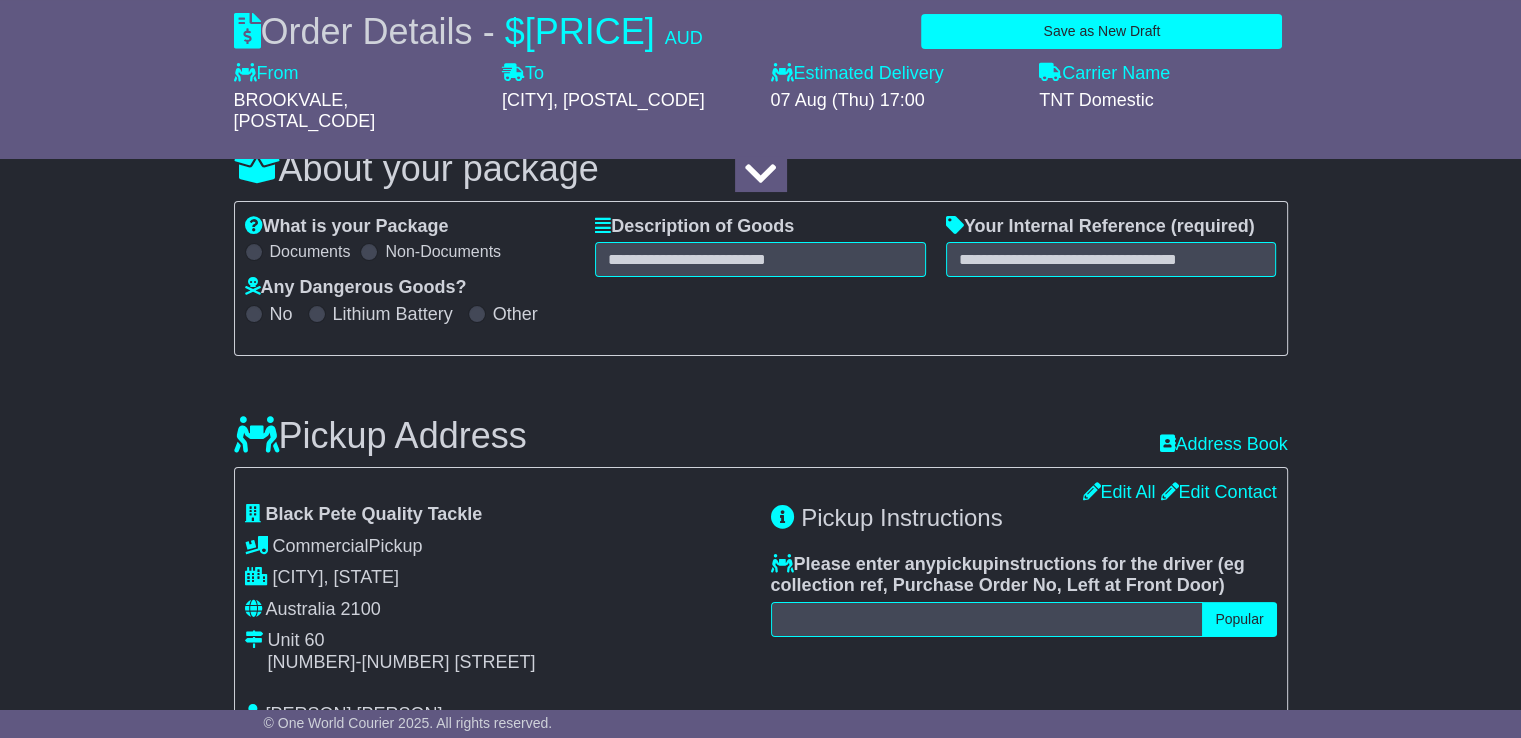 select 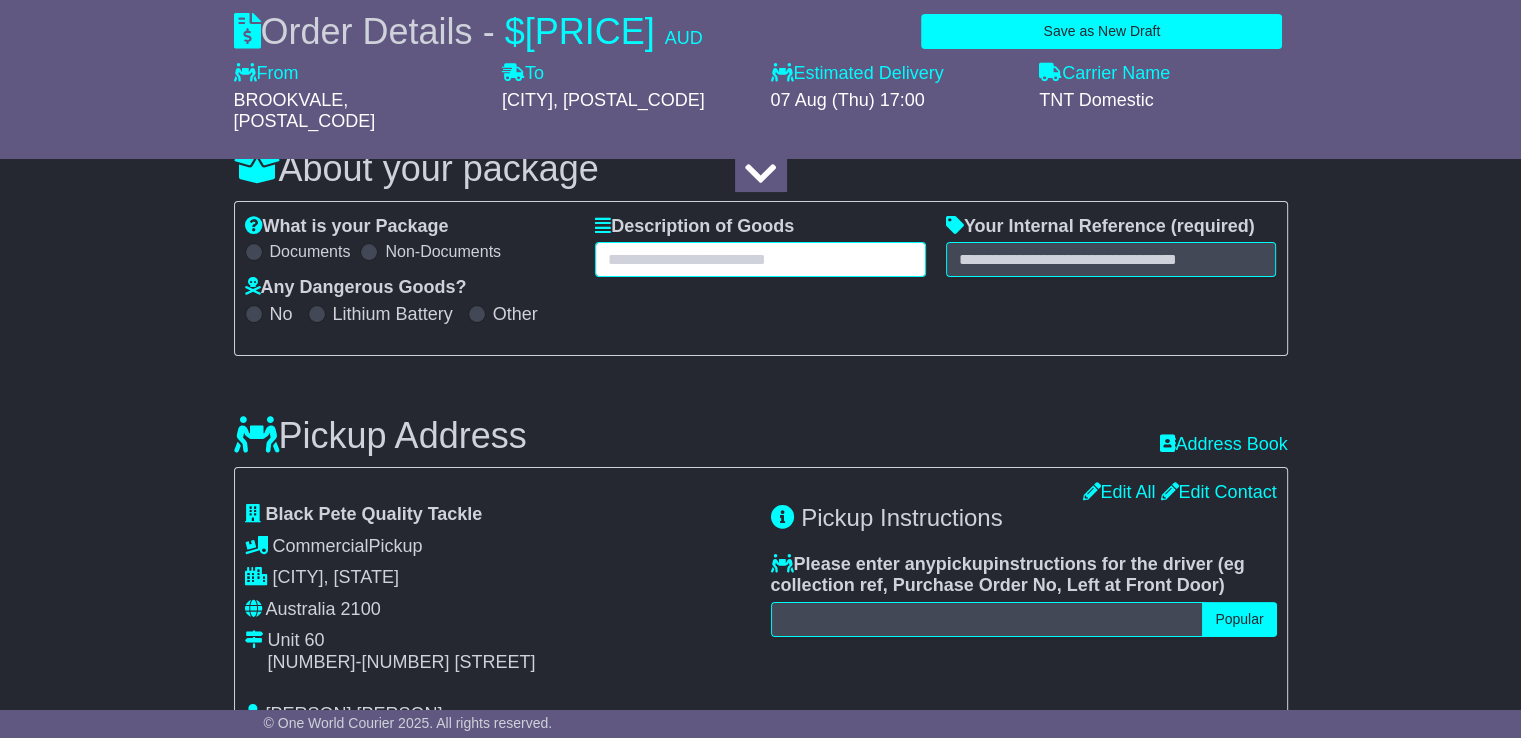 click at bounding box center (760, 259) 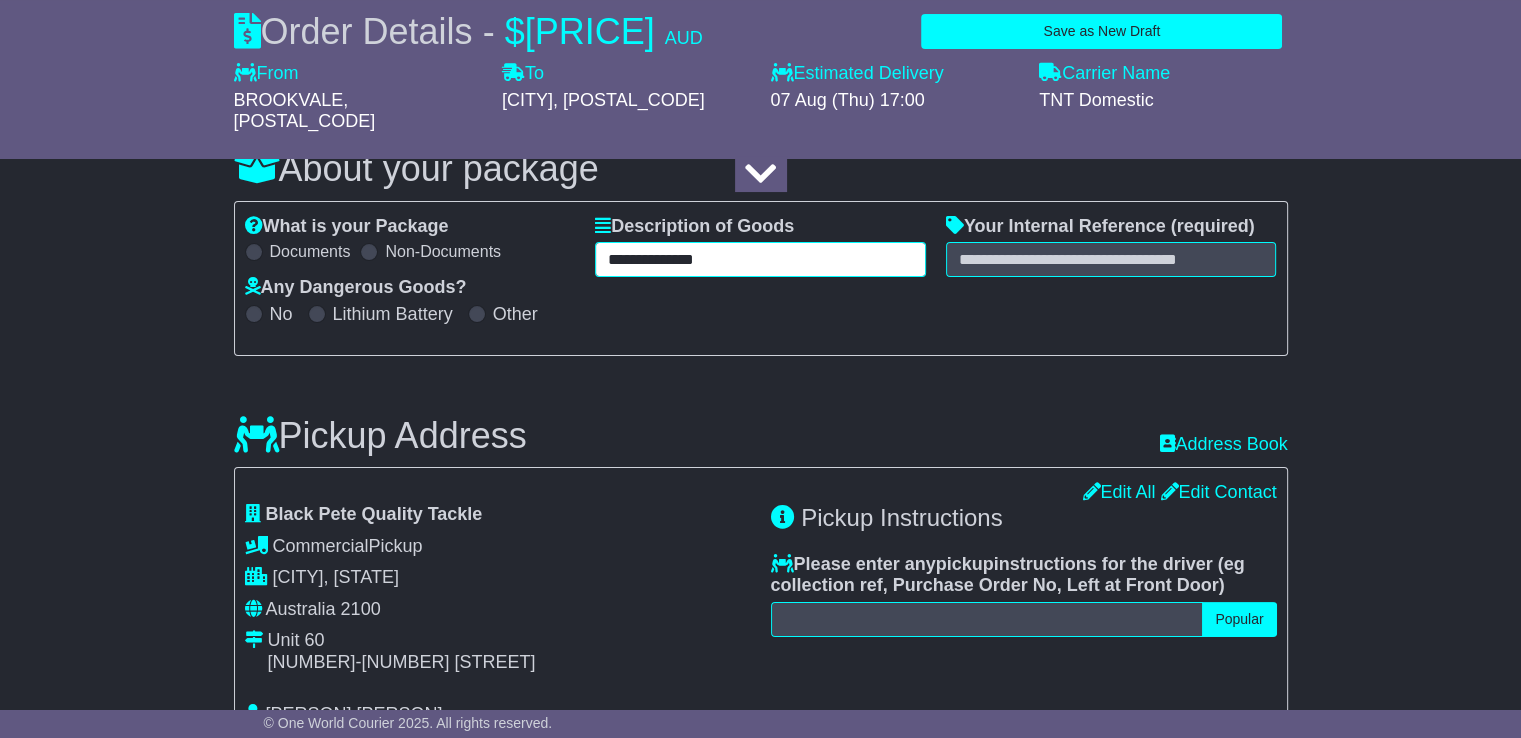 type on "**********" 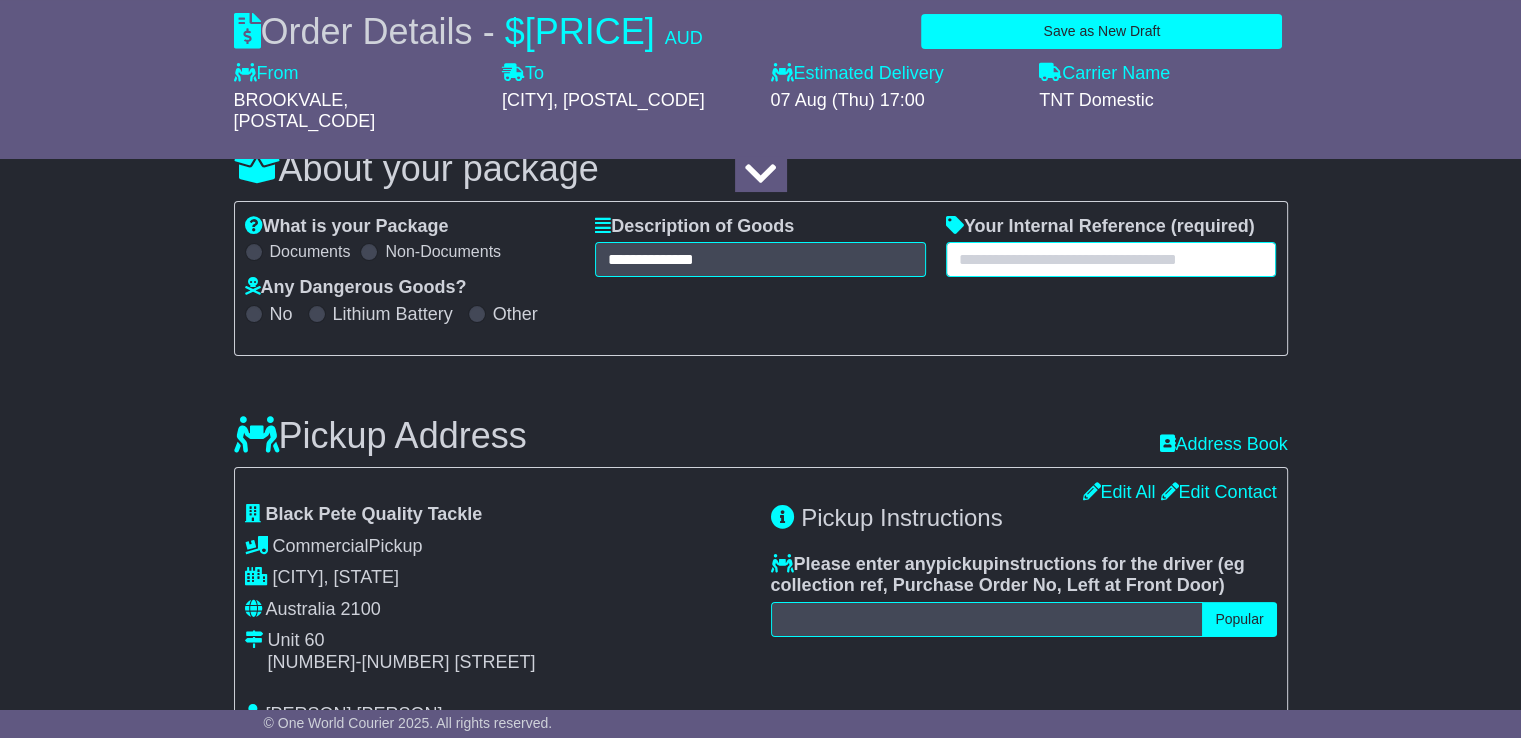 type on "*" 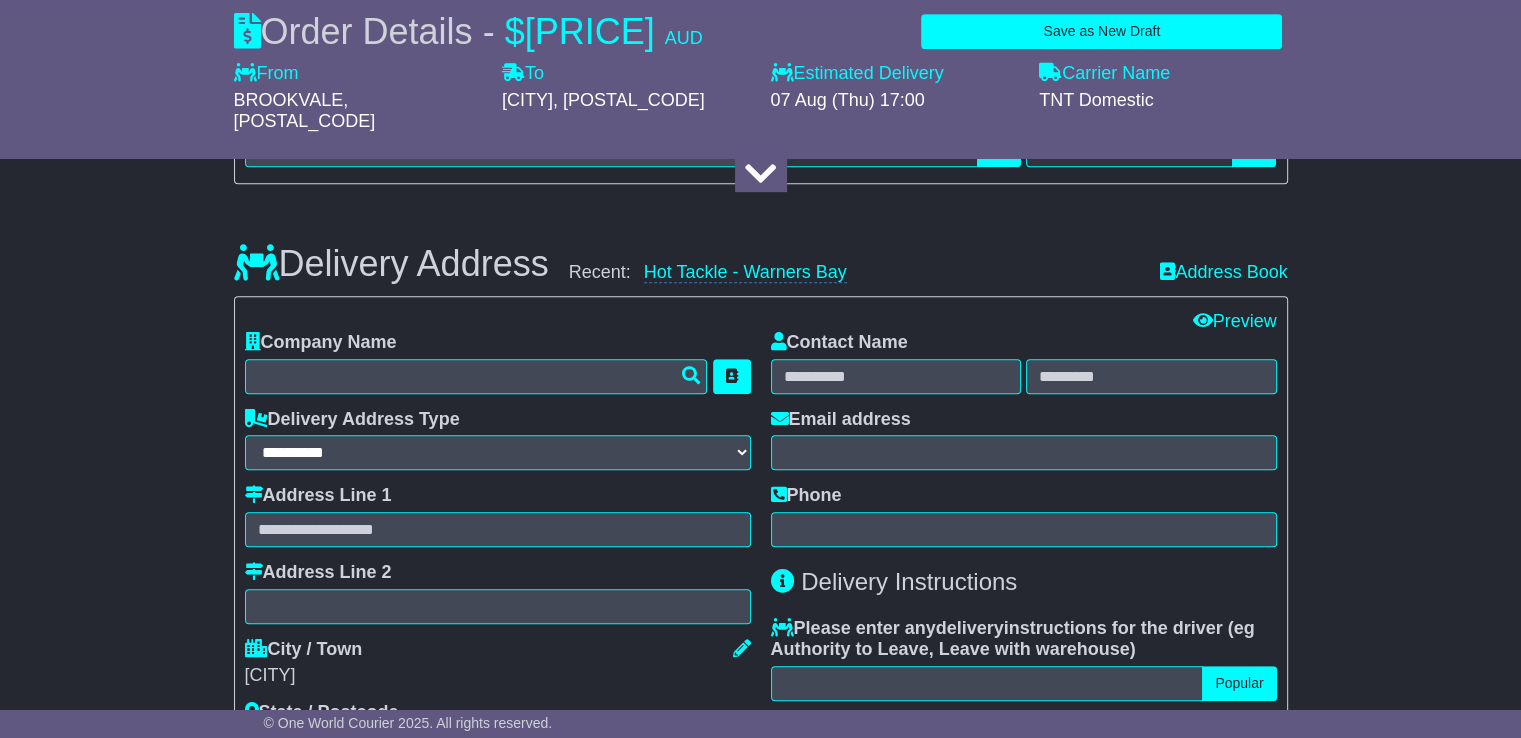 scroll, scrollTop: 958, scrollLeft: 0, axis: vertical 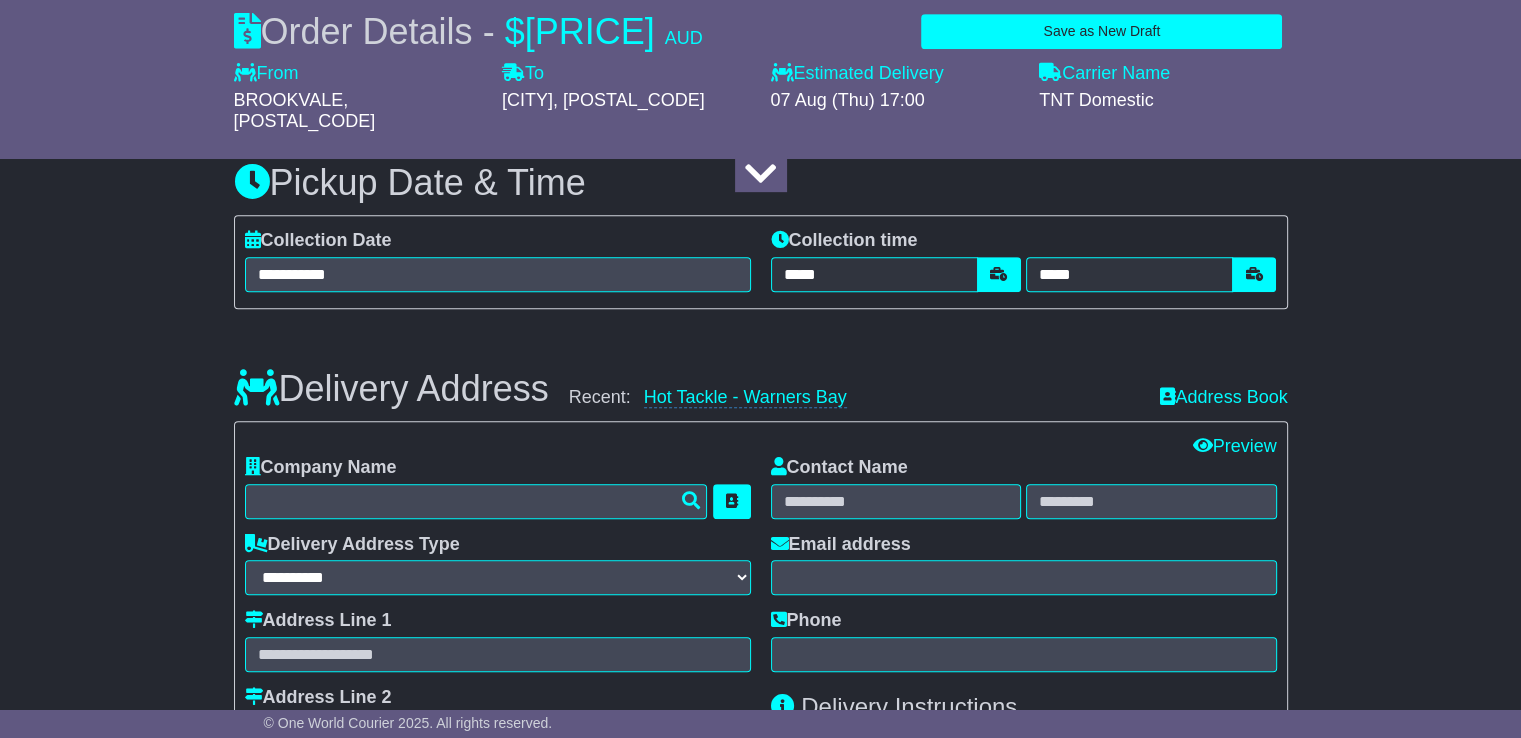 type on "********" 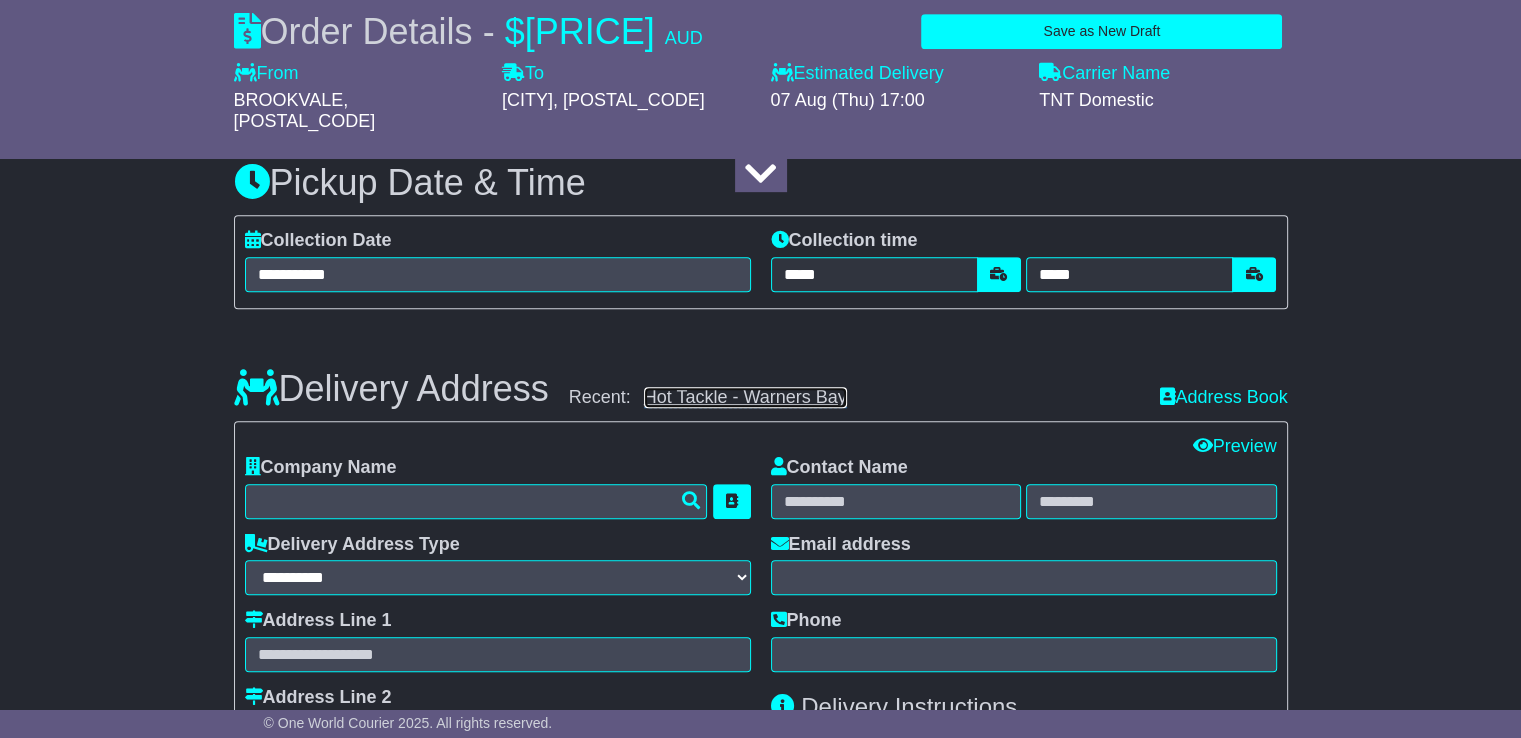 click on "Hot Tackle - Warners Bay" at bounding box center (745, 397) 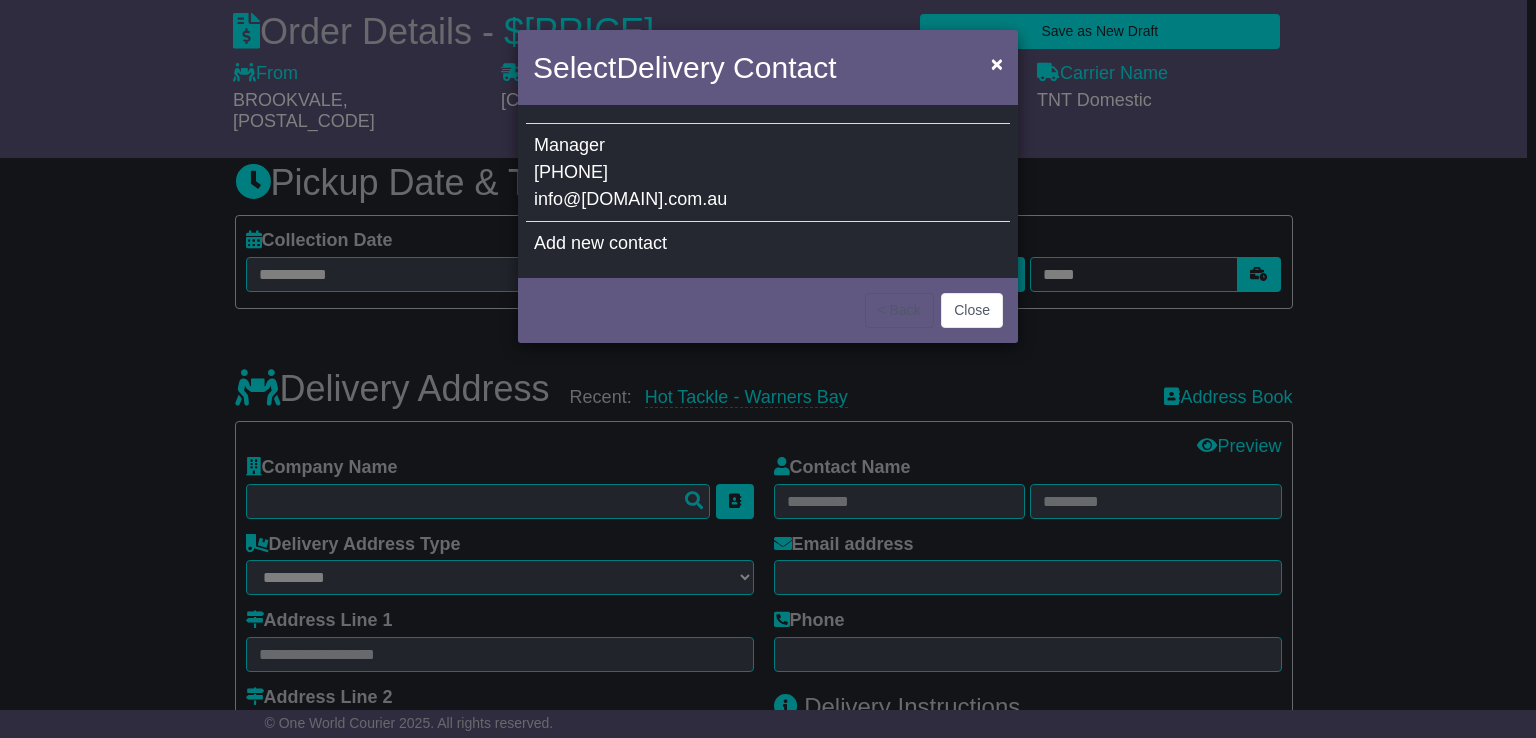 click on "Manager
02 4959 5276
info@hottackle.com.au" at bounding box center [768, 173] 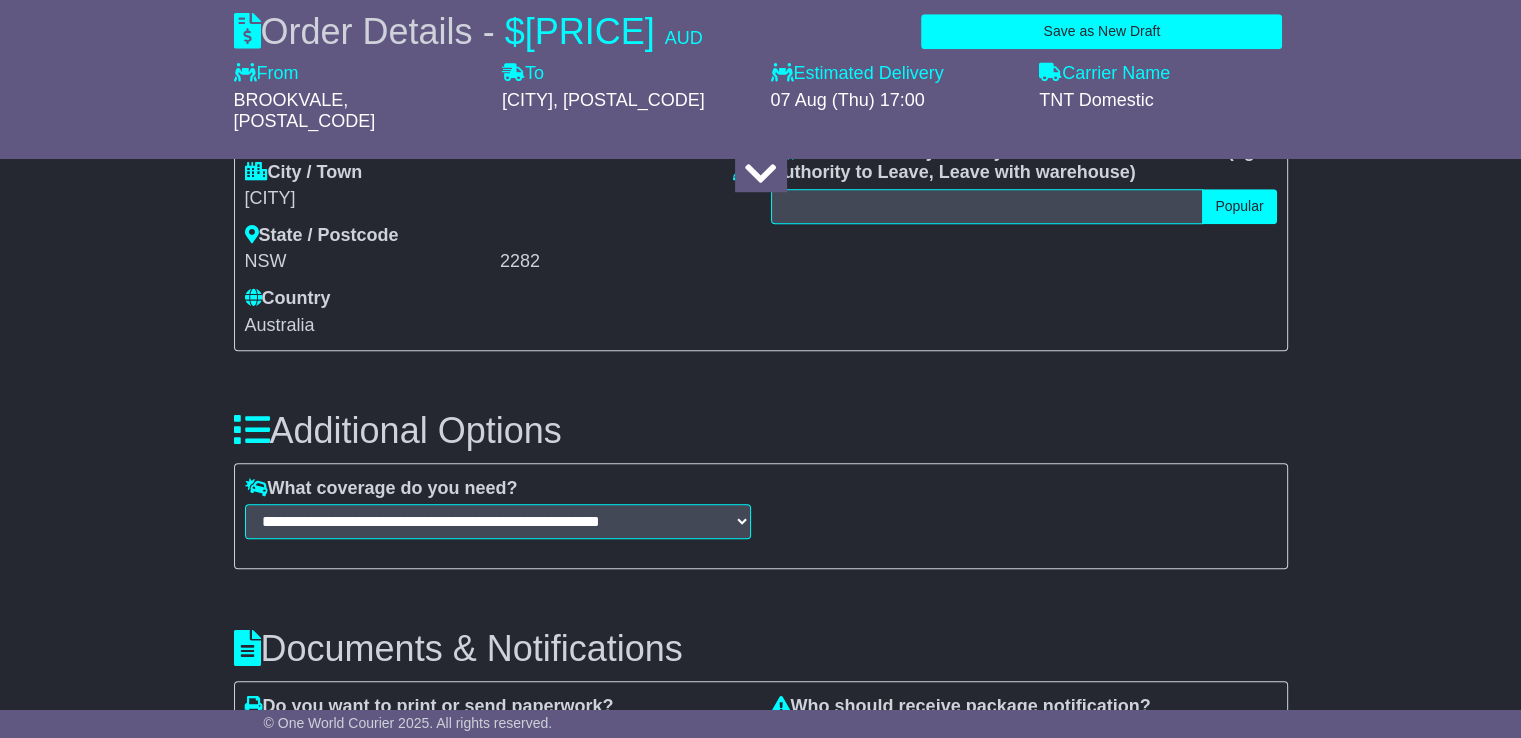 scroll, scrollTop: 2176, scrollLeft: 0, axis: vertical 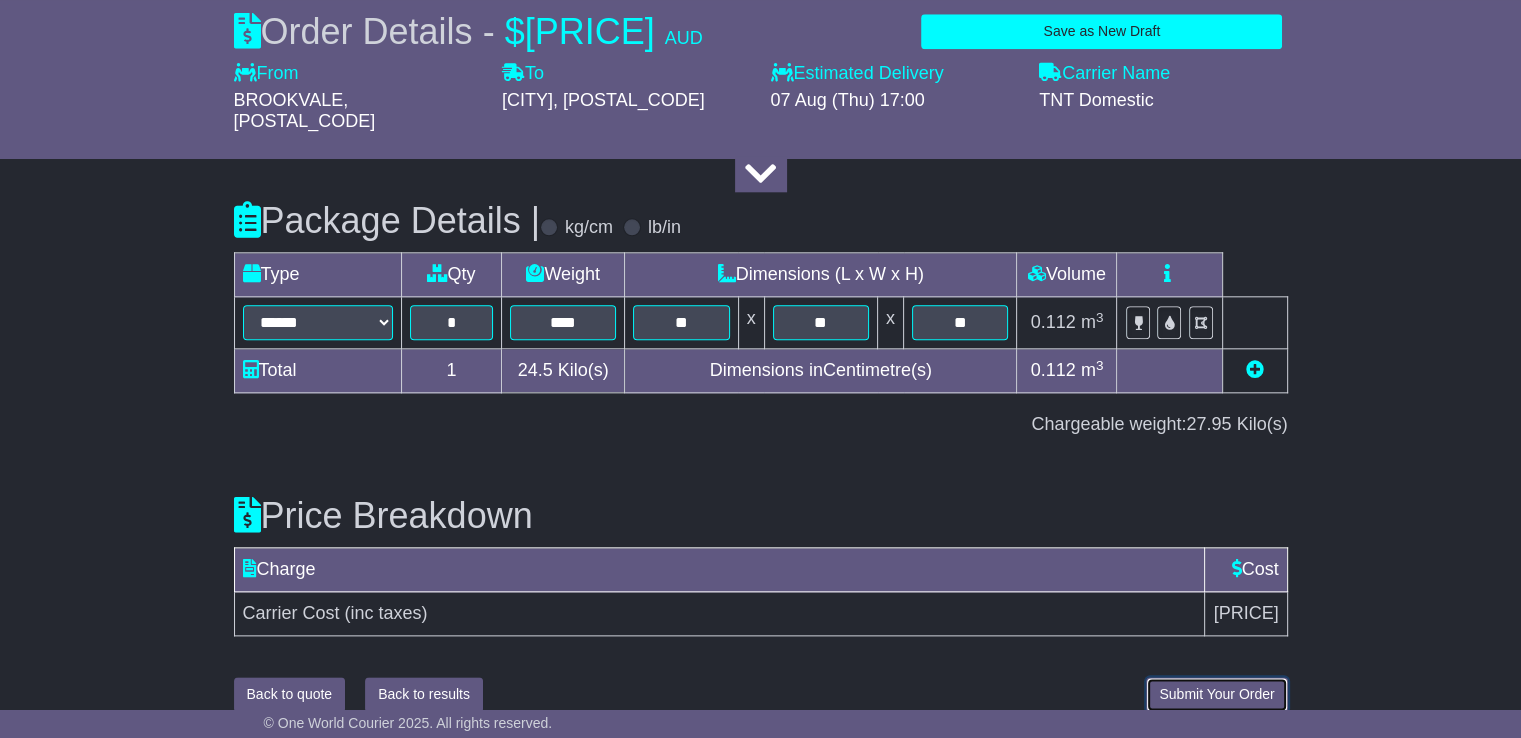 click on "Submit Your Order" at bounding box center [1216, 694] 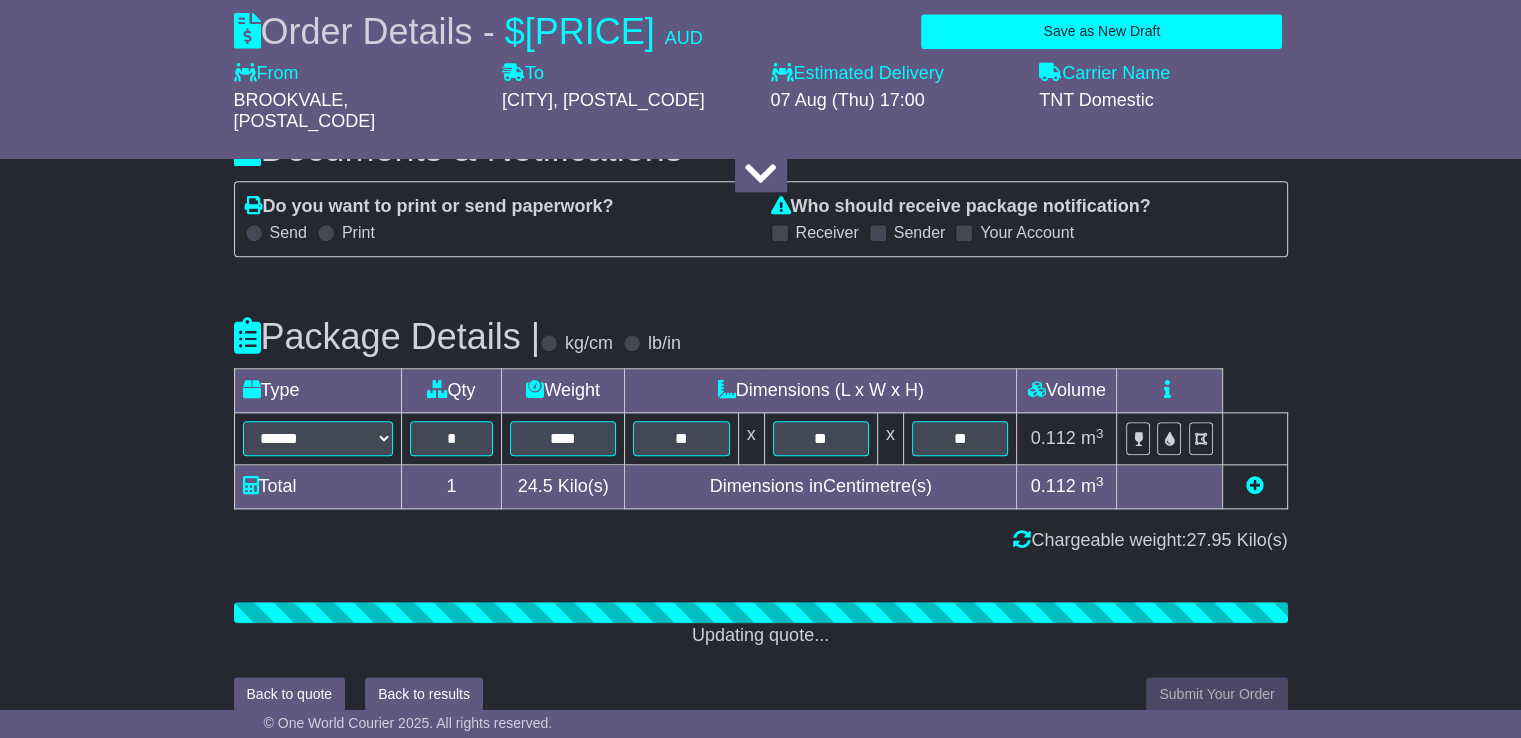 scroll, scrollTop: 2176, scrollLeft: 0, axis: vertical 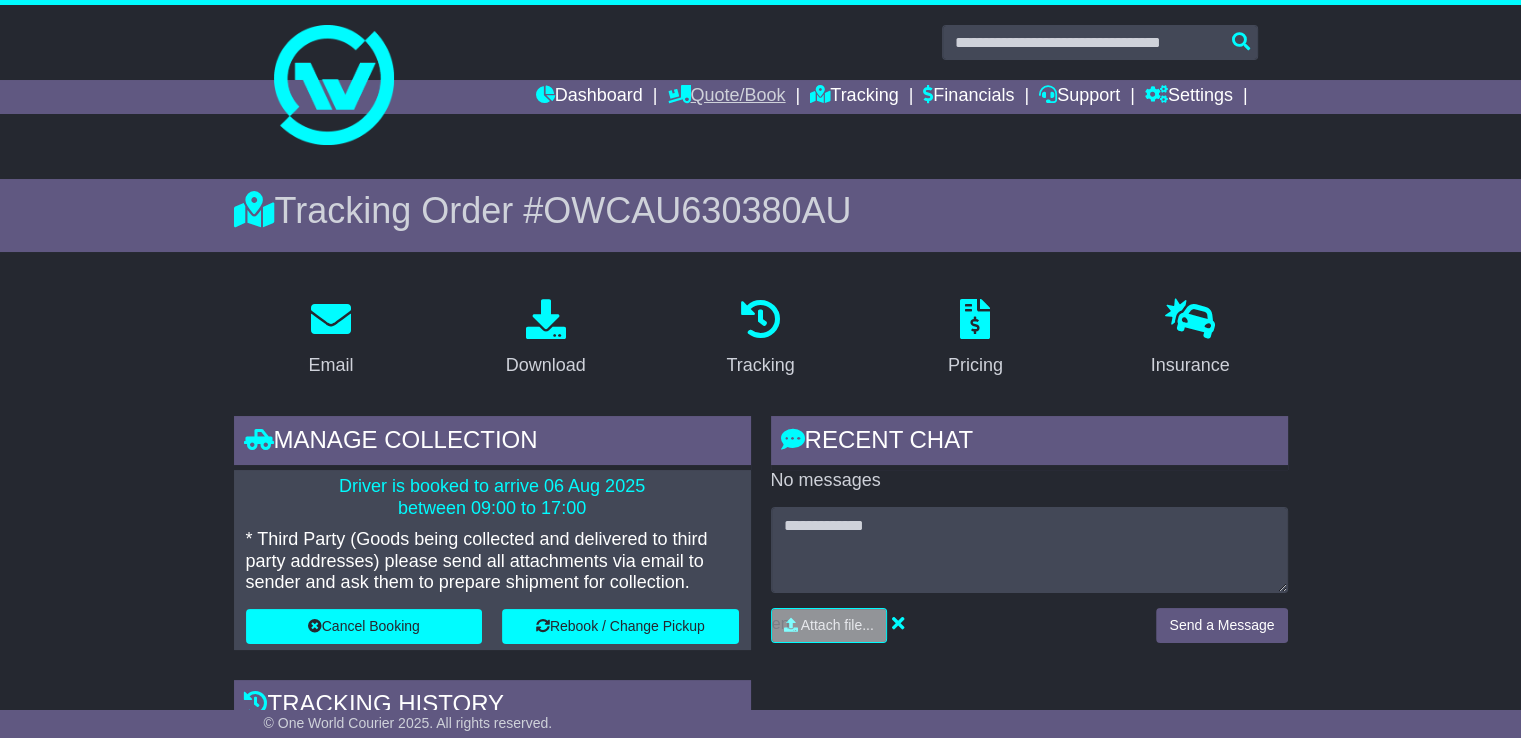 click on "Quote/Book" at bounding box center (726, 97) 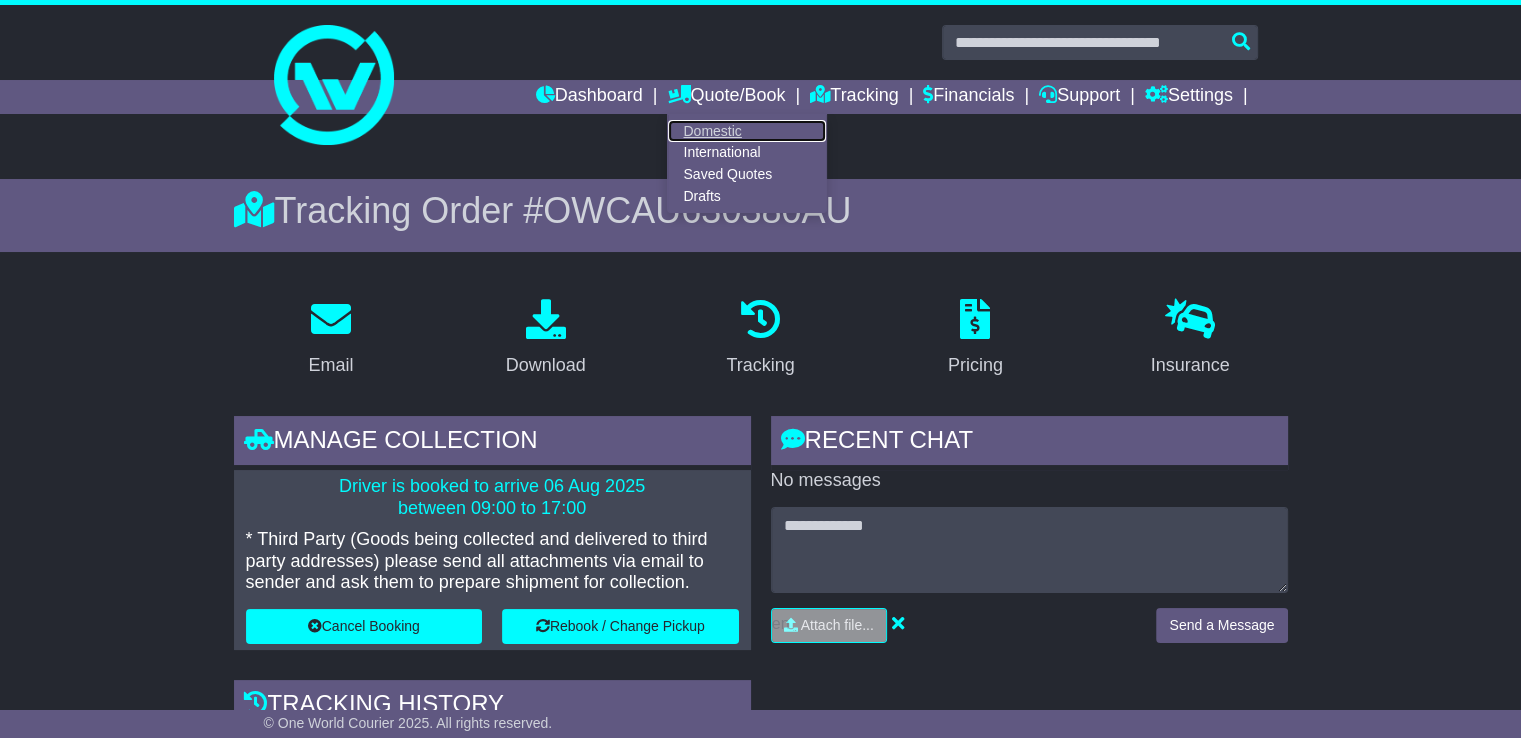 click on "Domestic" at bounding box center [747, 131] 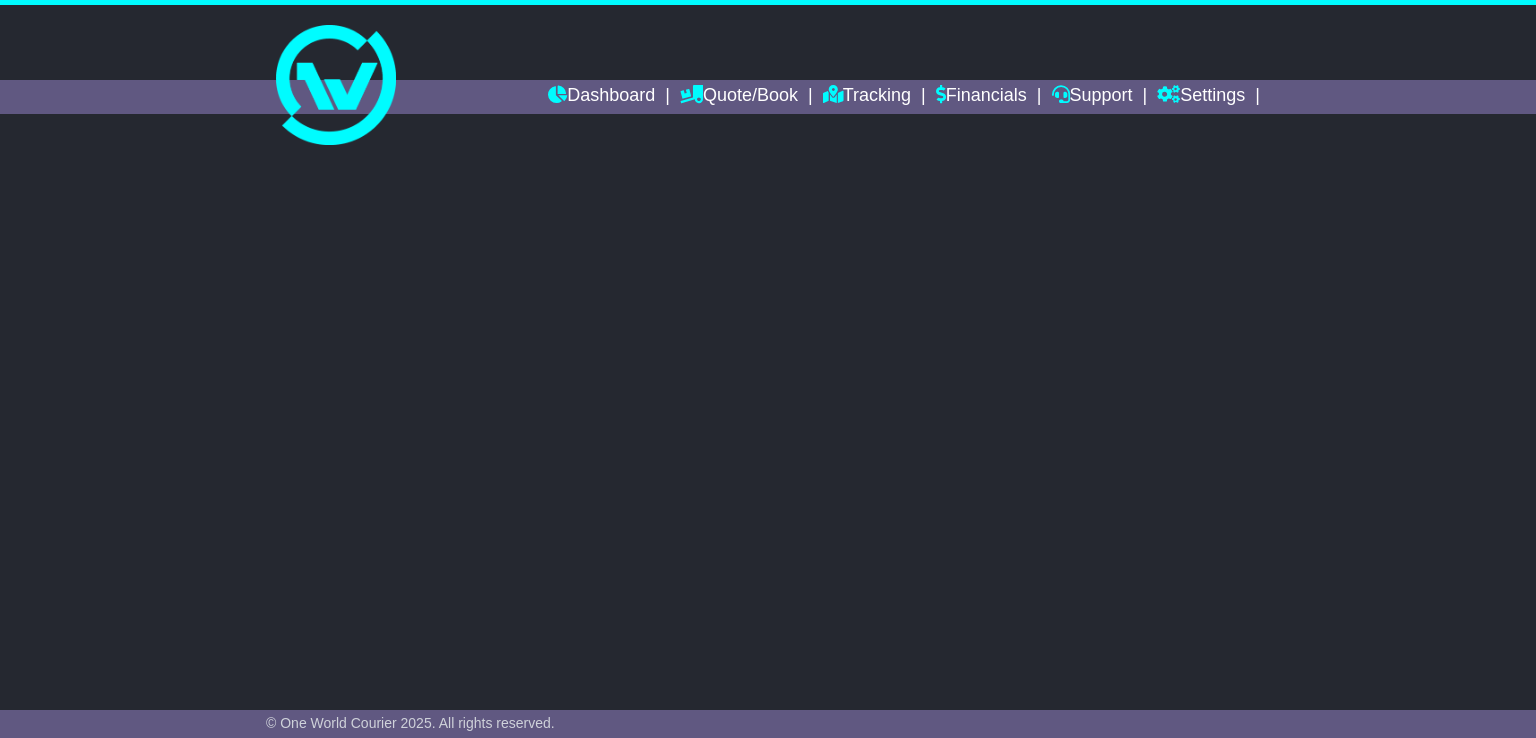 scroll, scrollTop: 0, scrollLeft: 0, axis: both 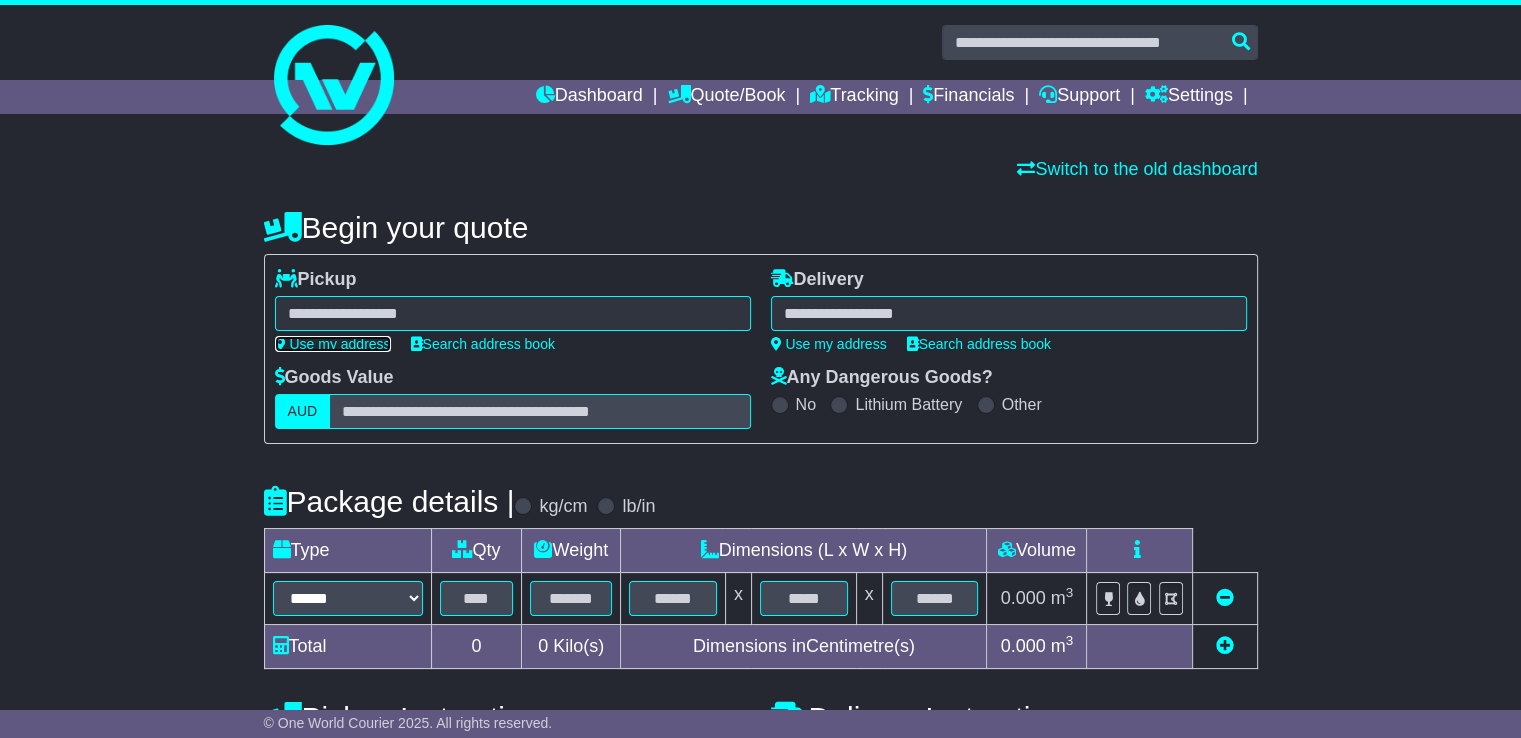 click on "Use my address" at bounding box center (333, 344) 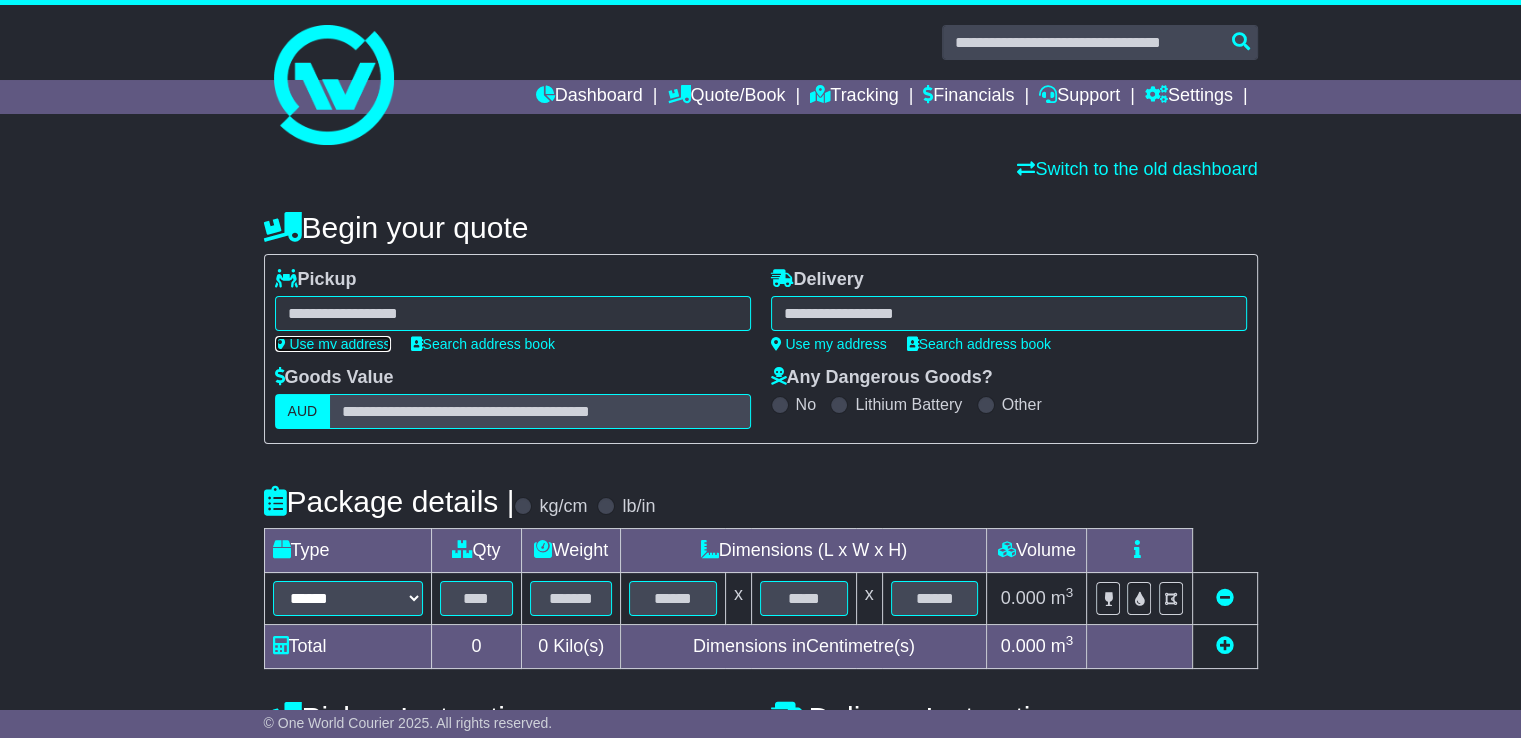 type on "**********" 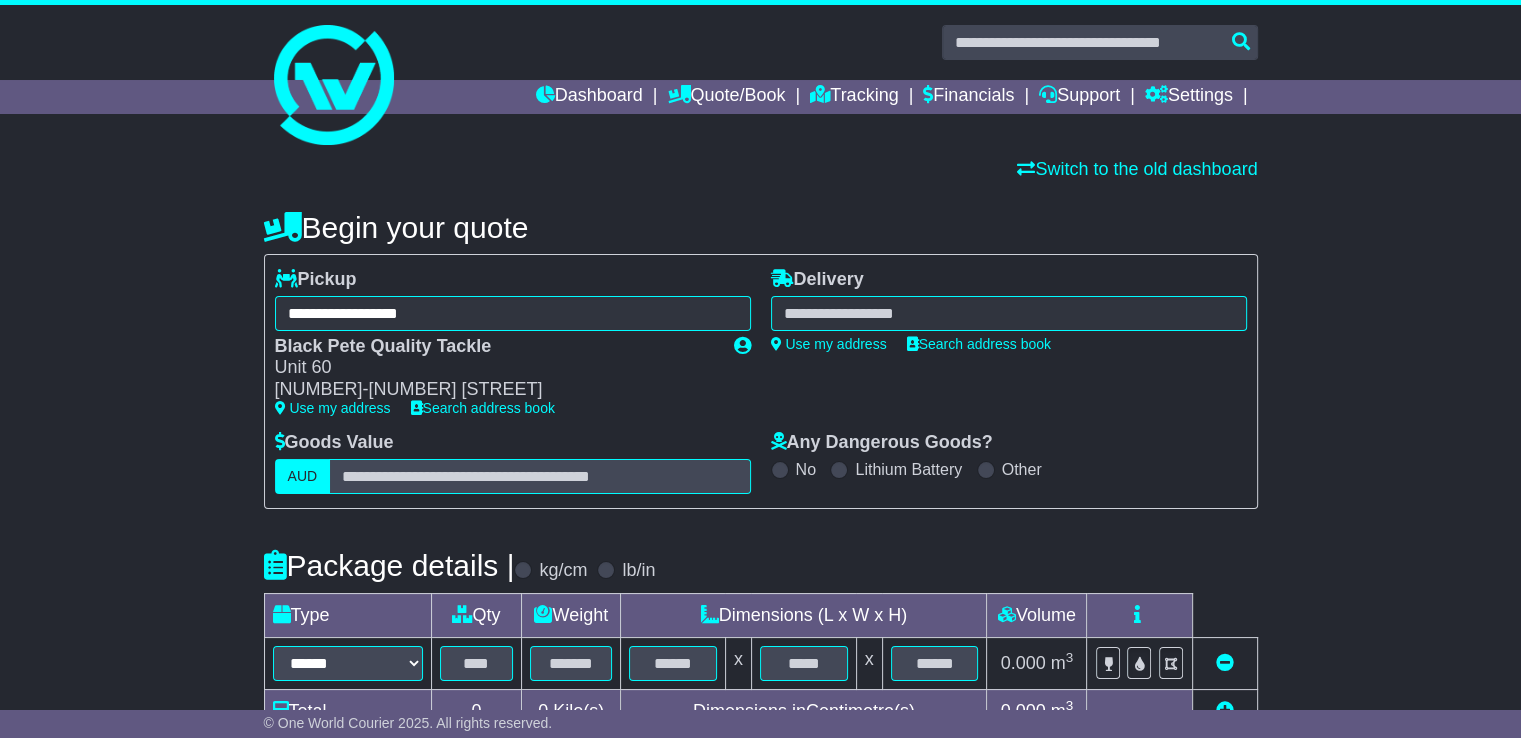 click at bounding box center (1009, 313) 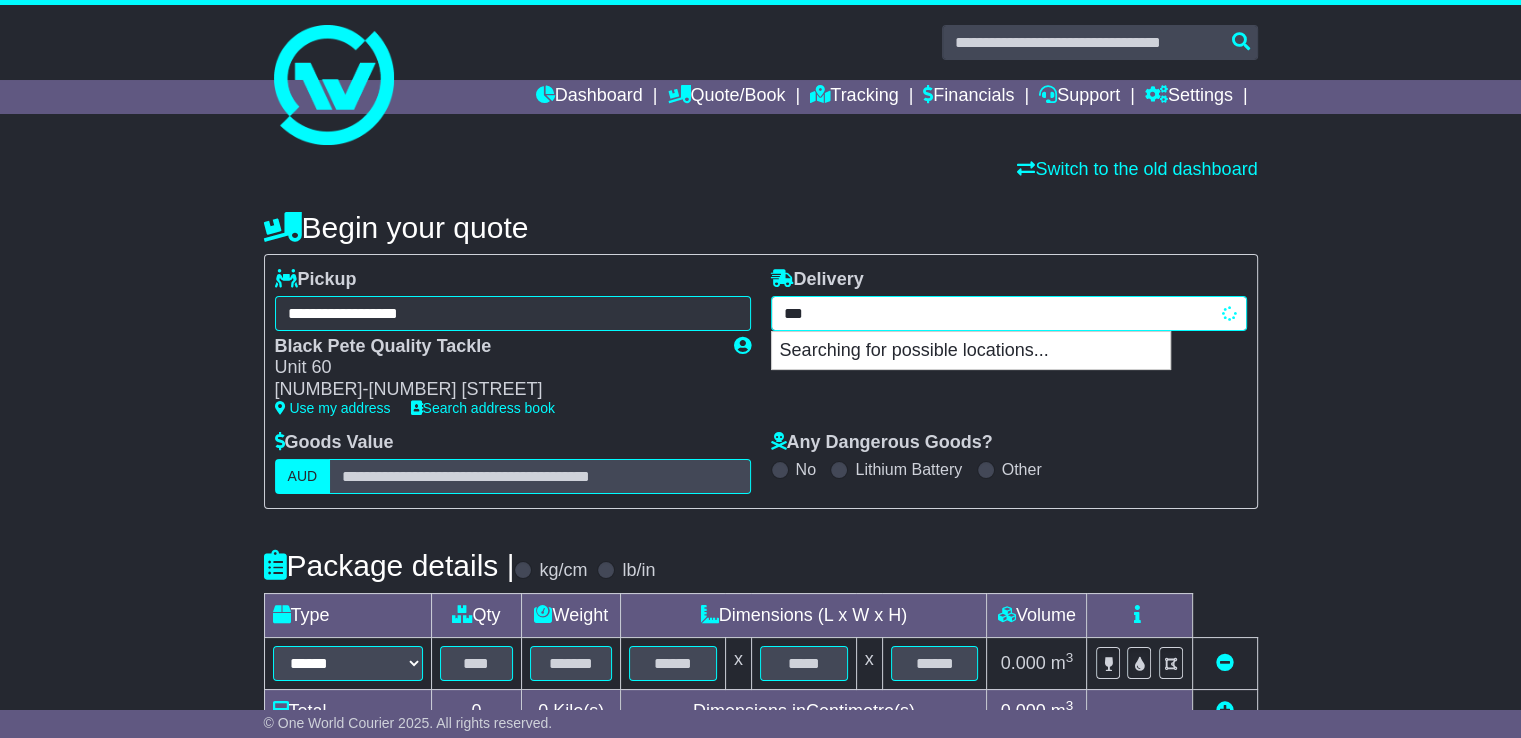type on "****" 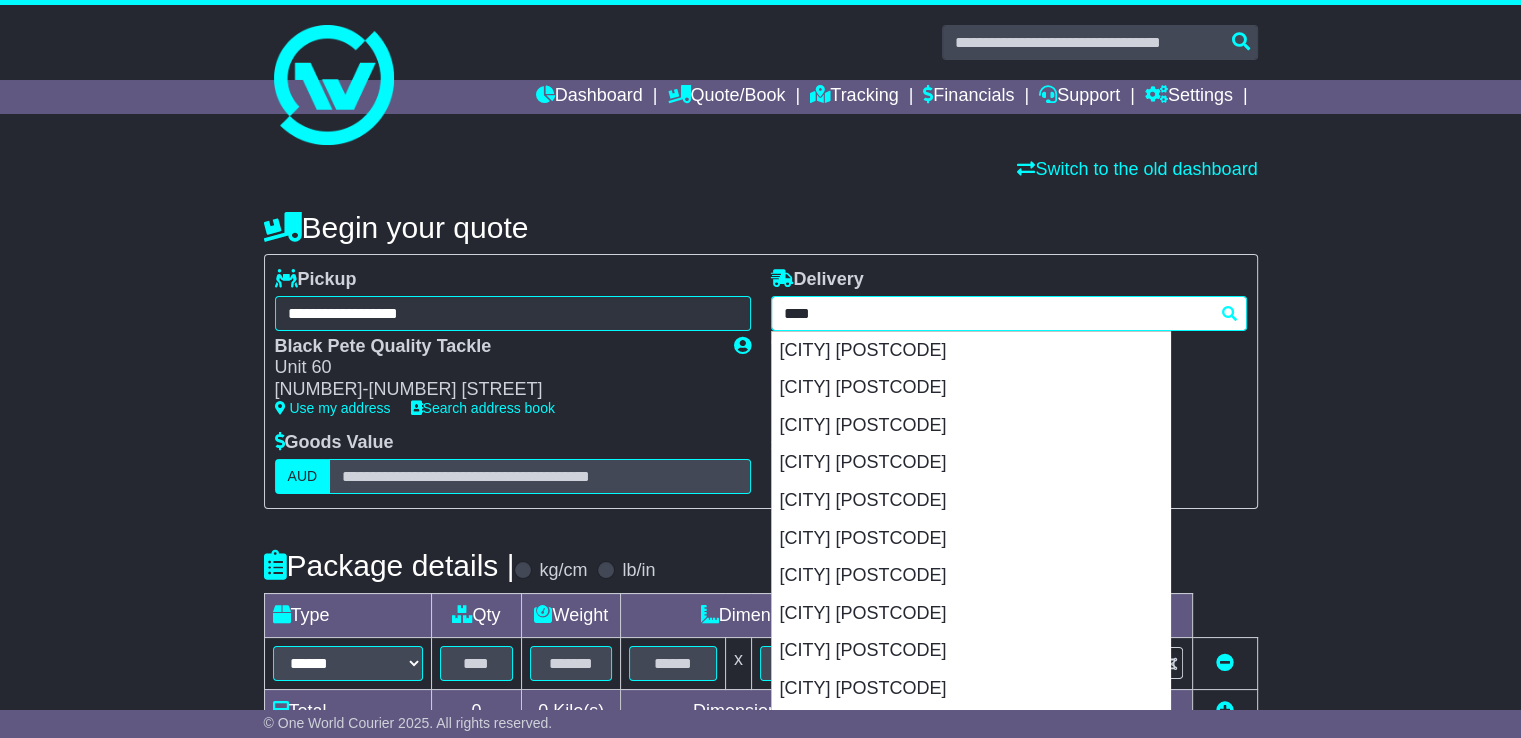 click on "MORISSET PARK 2264" at bounding box center (971, 651) 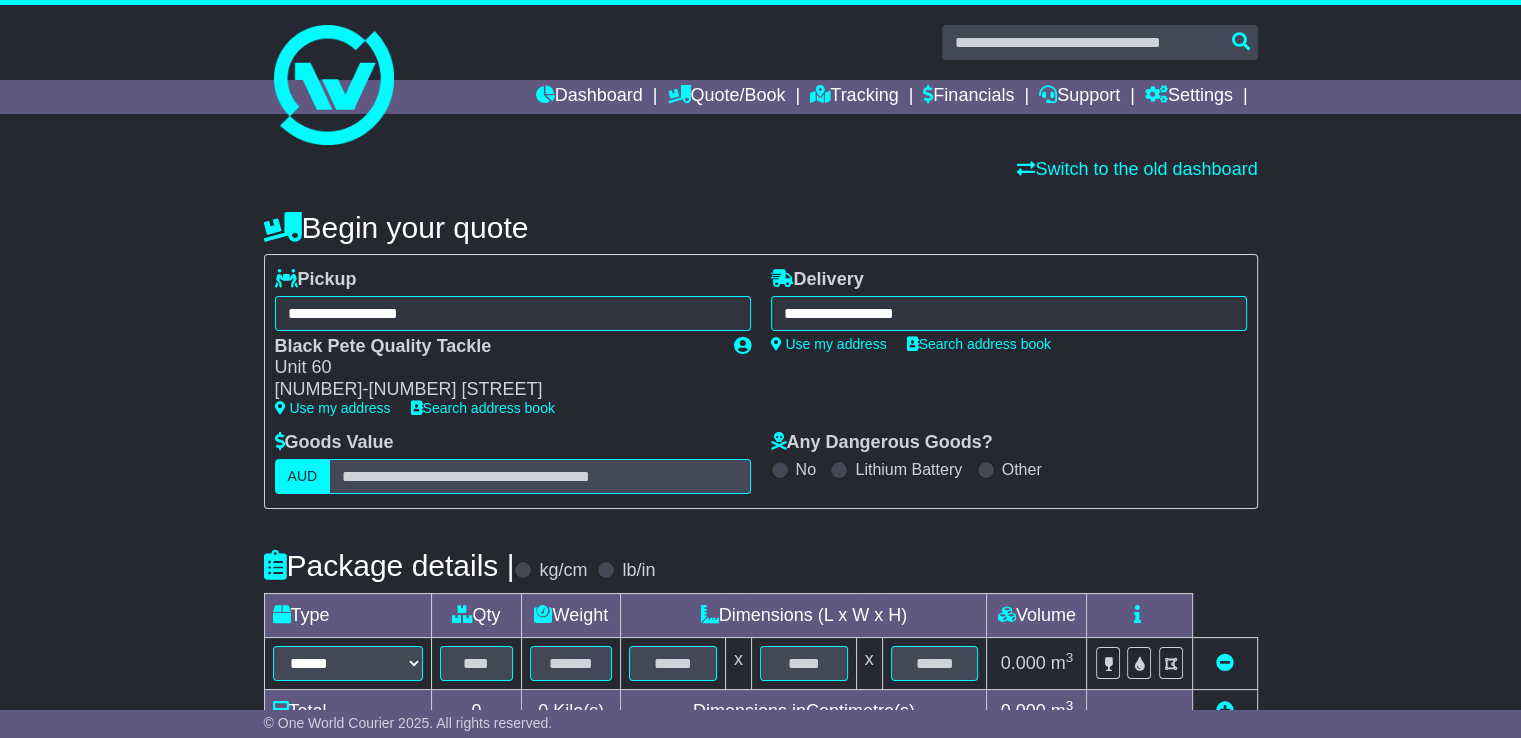 type on "**********" 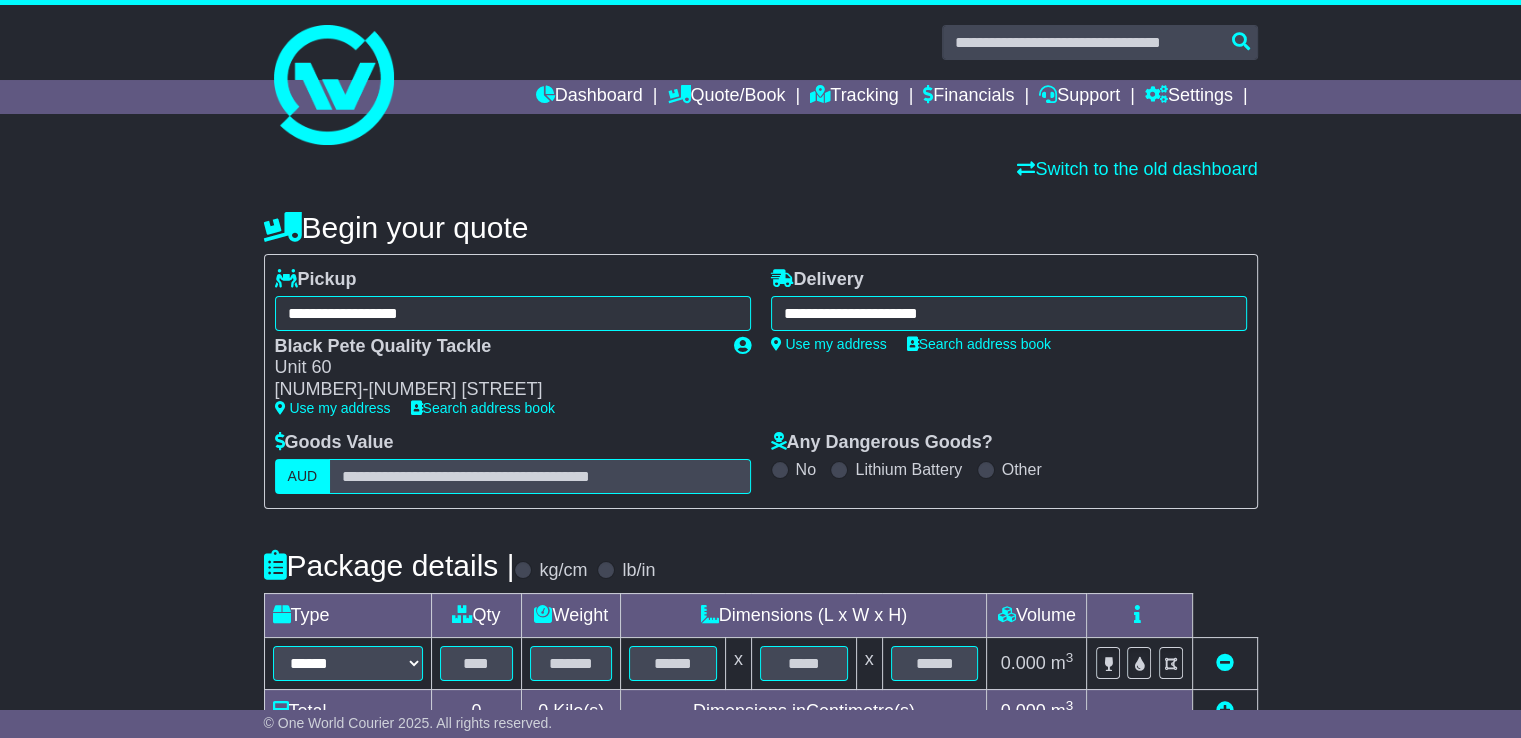 click on "**********" at bounding box center (1009, 313) 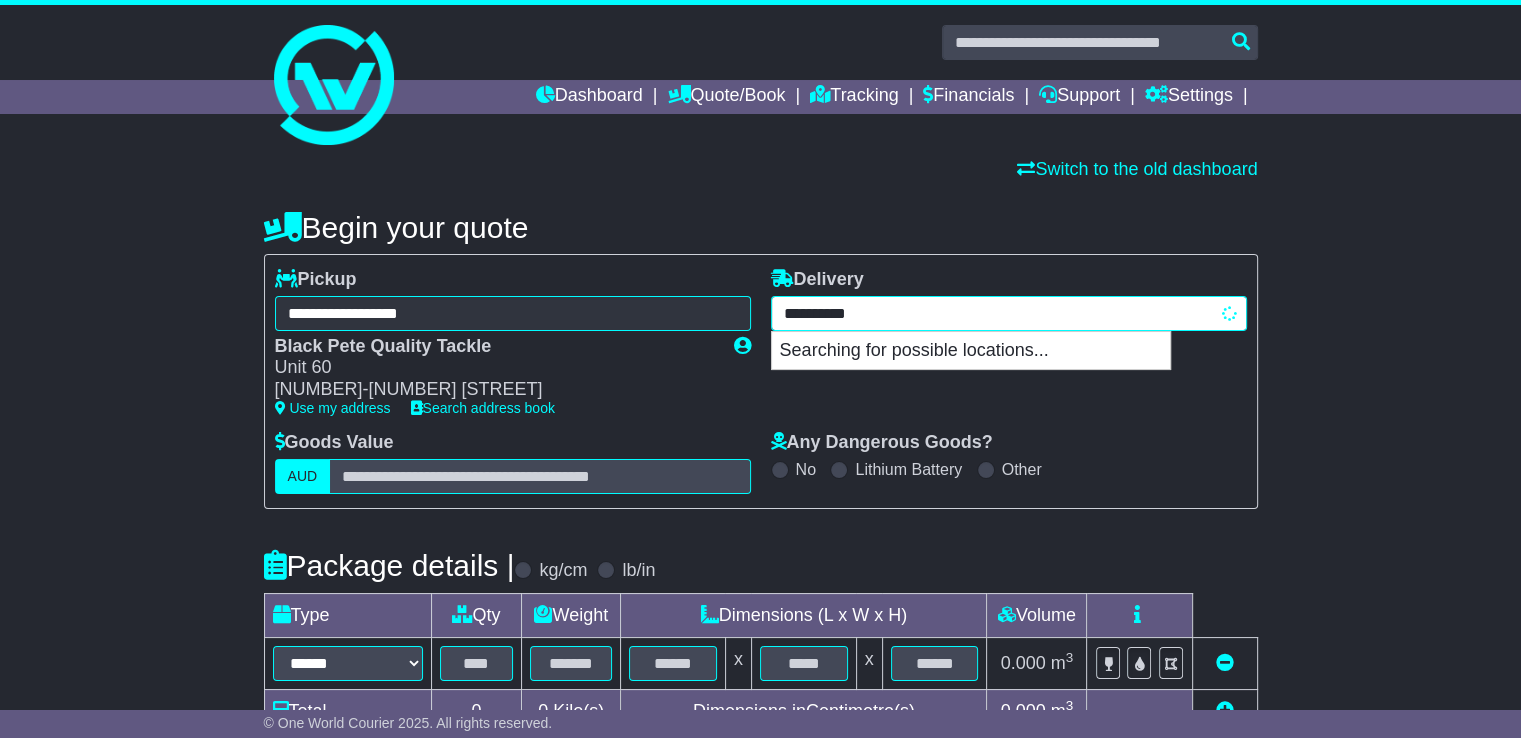 type on "********" 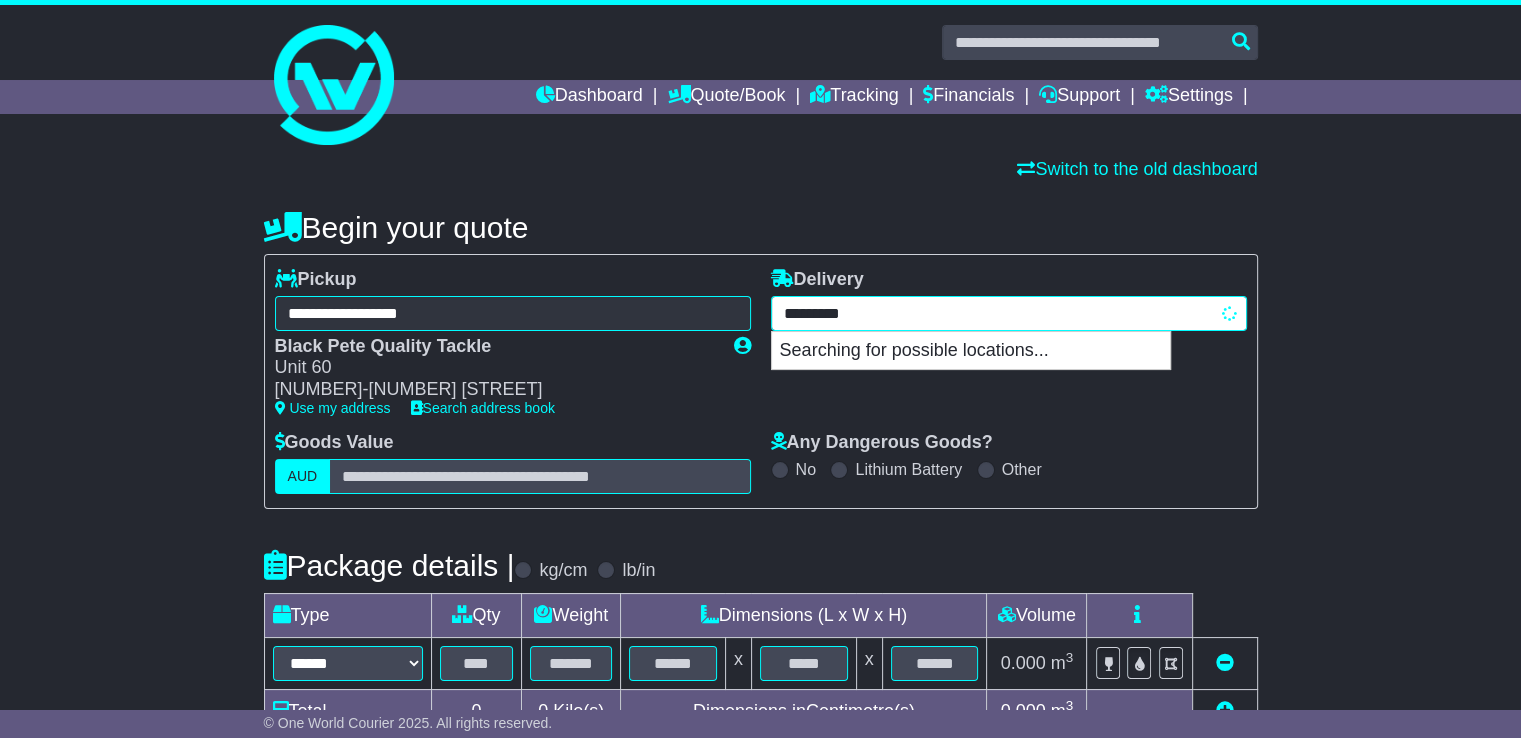 type on "**********" 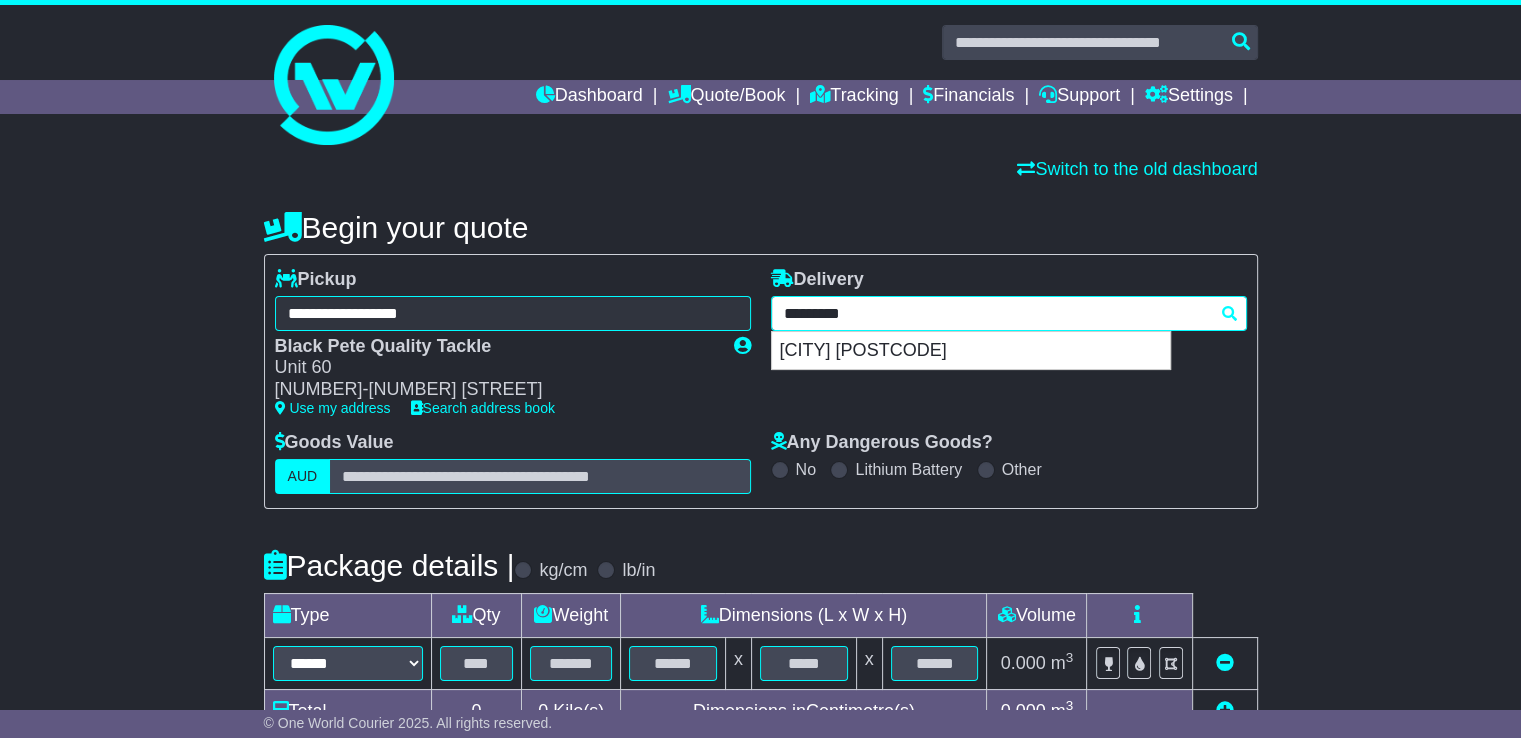 type 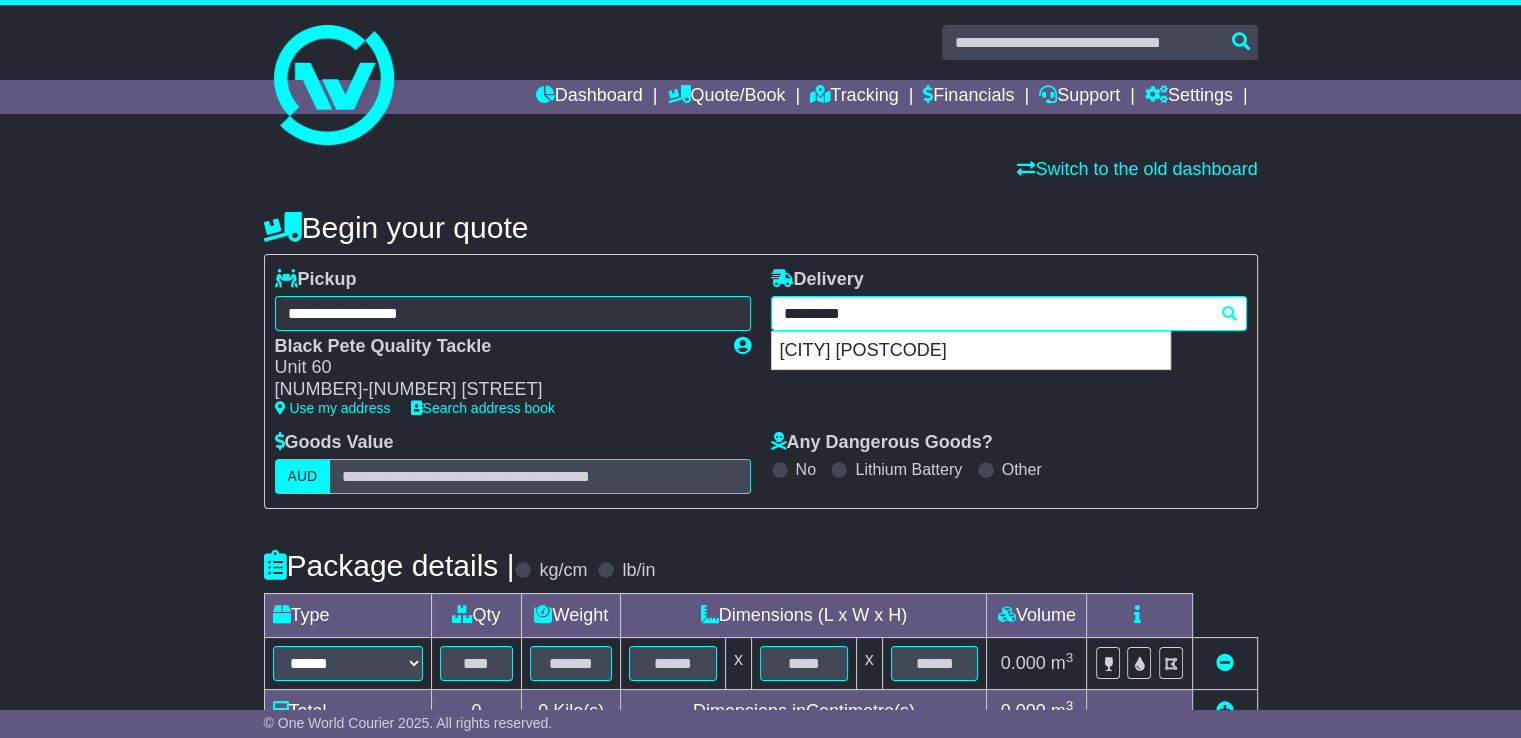 type on "********" 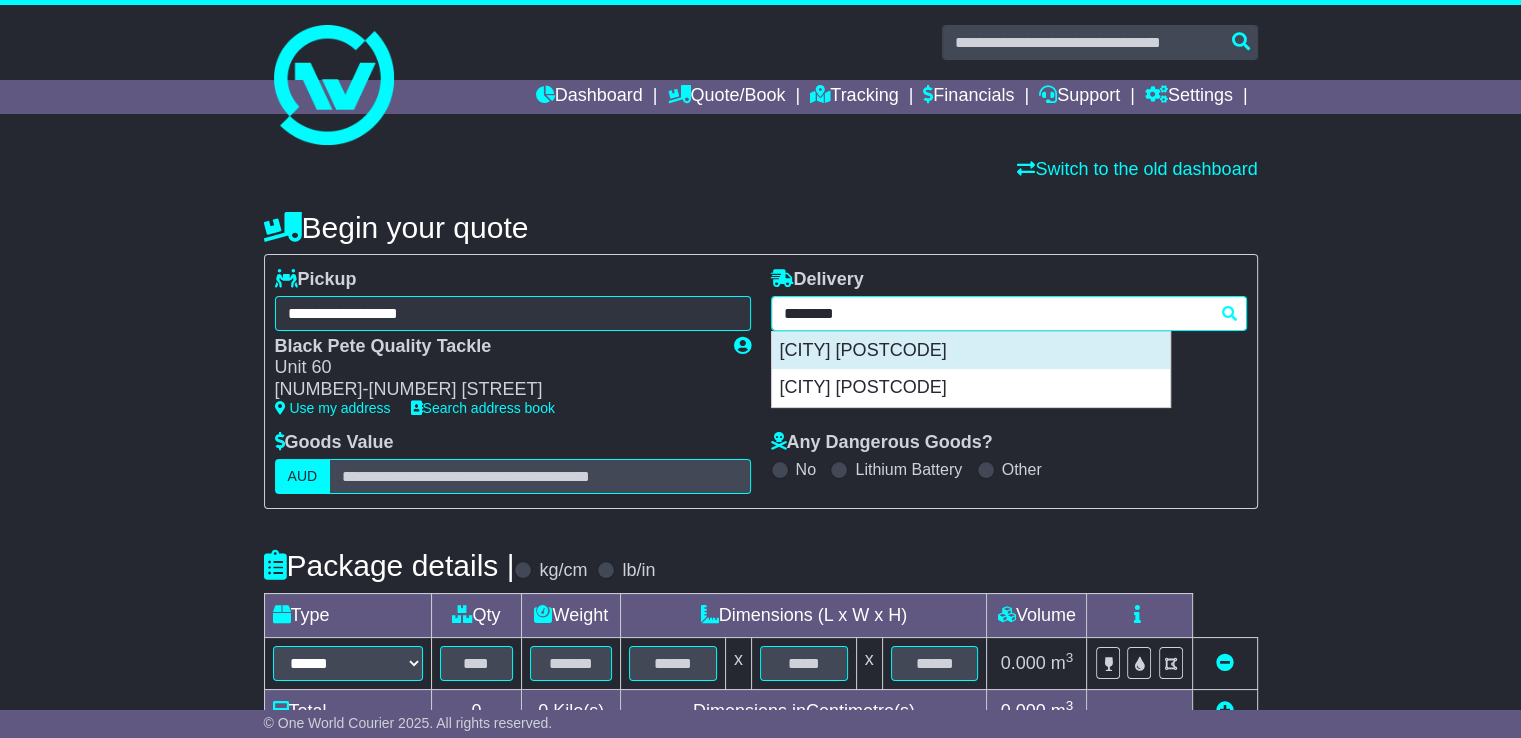 click on "MORISSET 2264" at bounding box center [971, 351] 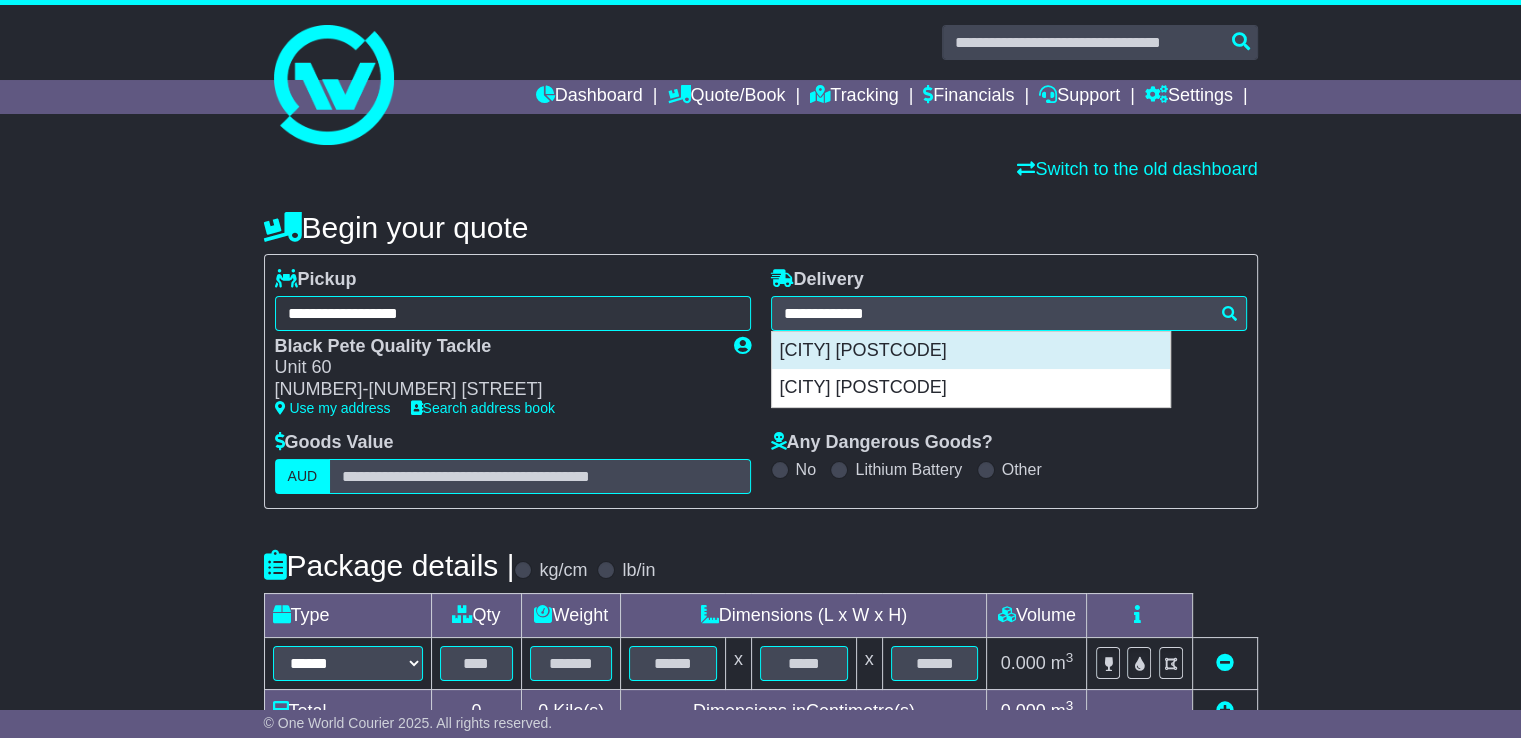 type on "**********" 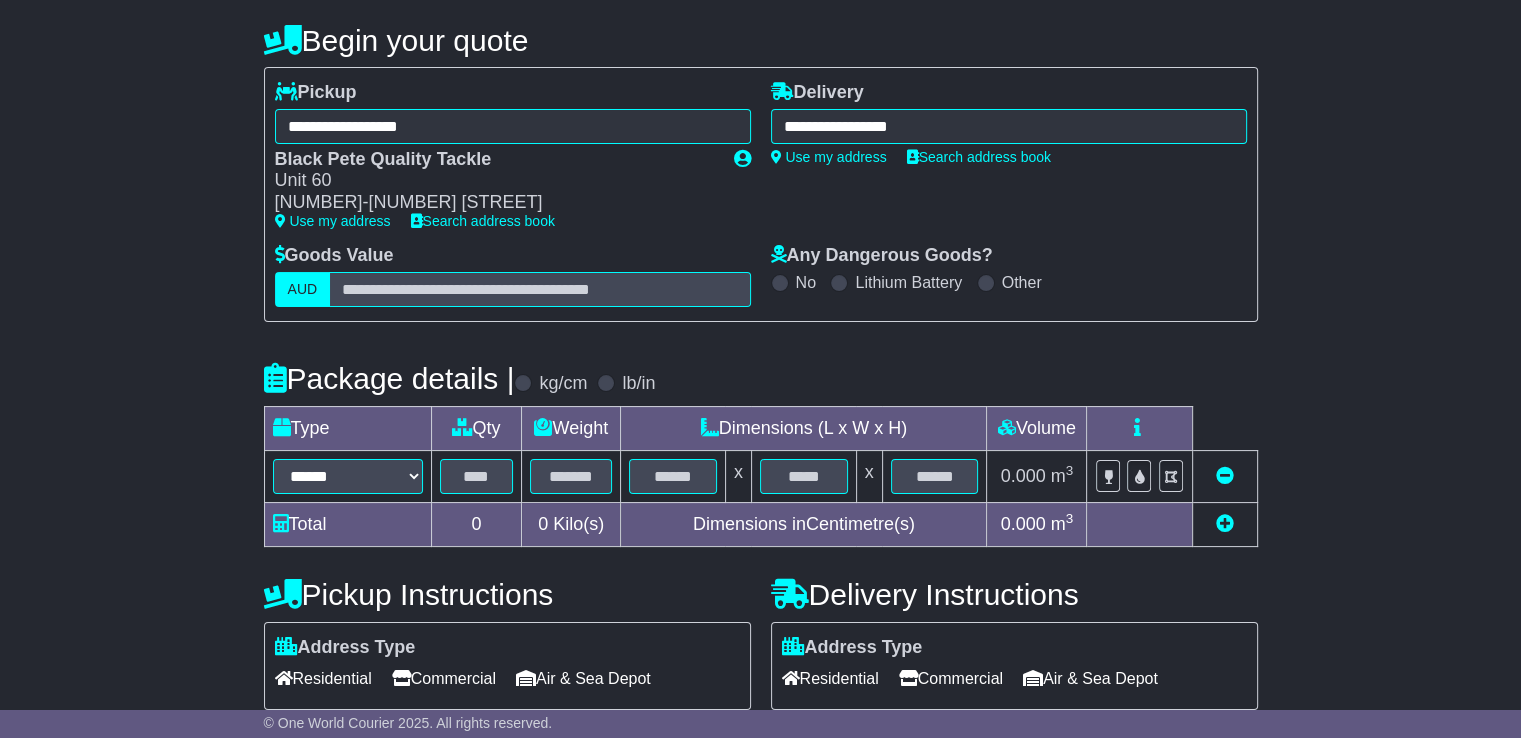 scroll, scrollTop: 200, scrollLeft: 0, axis: vertical 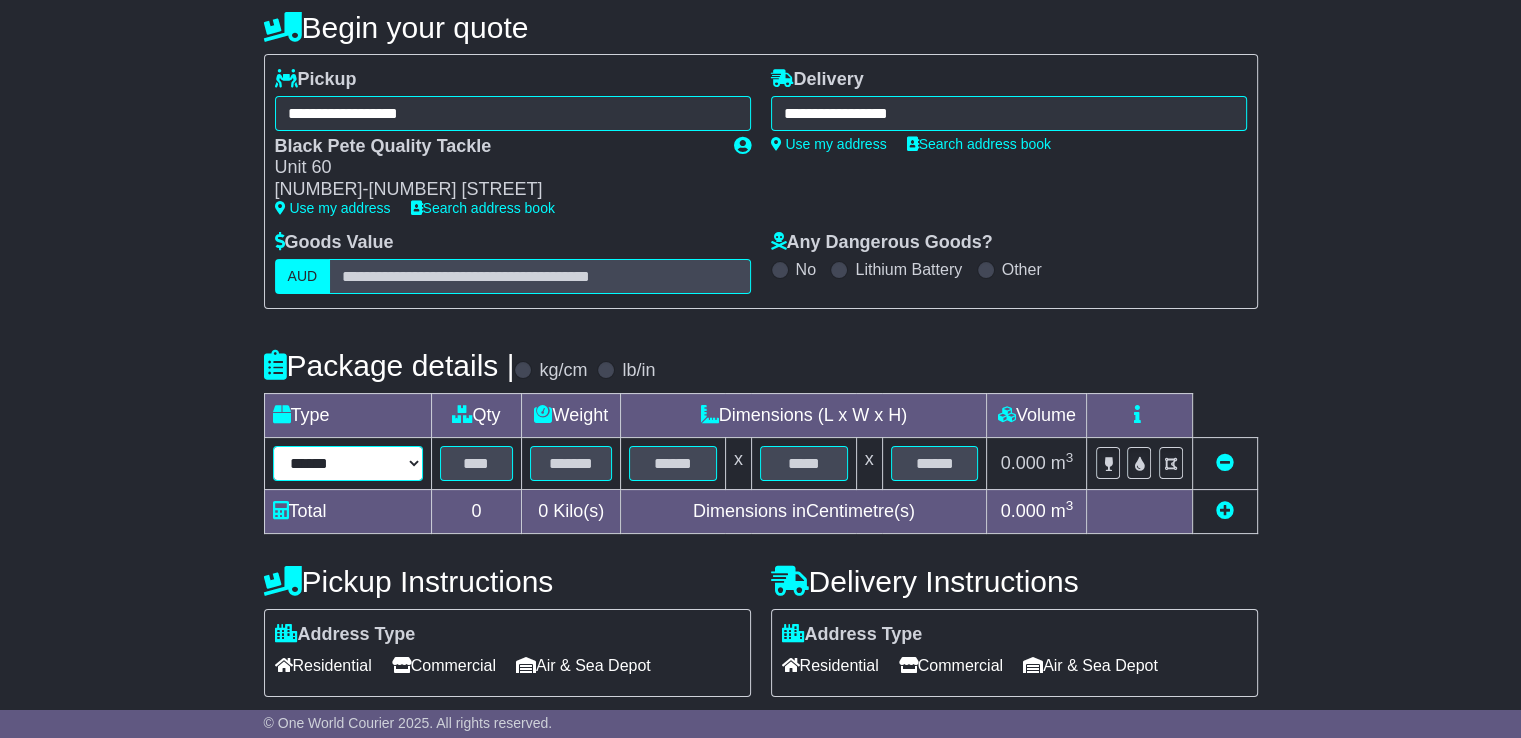 click on "****** ****** *** ******** ***** **** **** ****** *** *******" at bounding box center [348, 463] 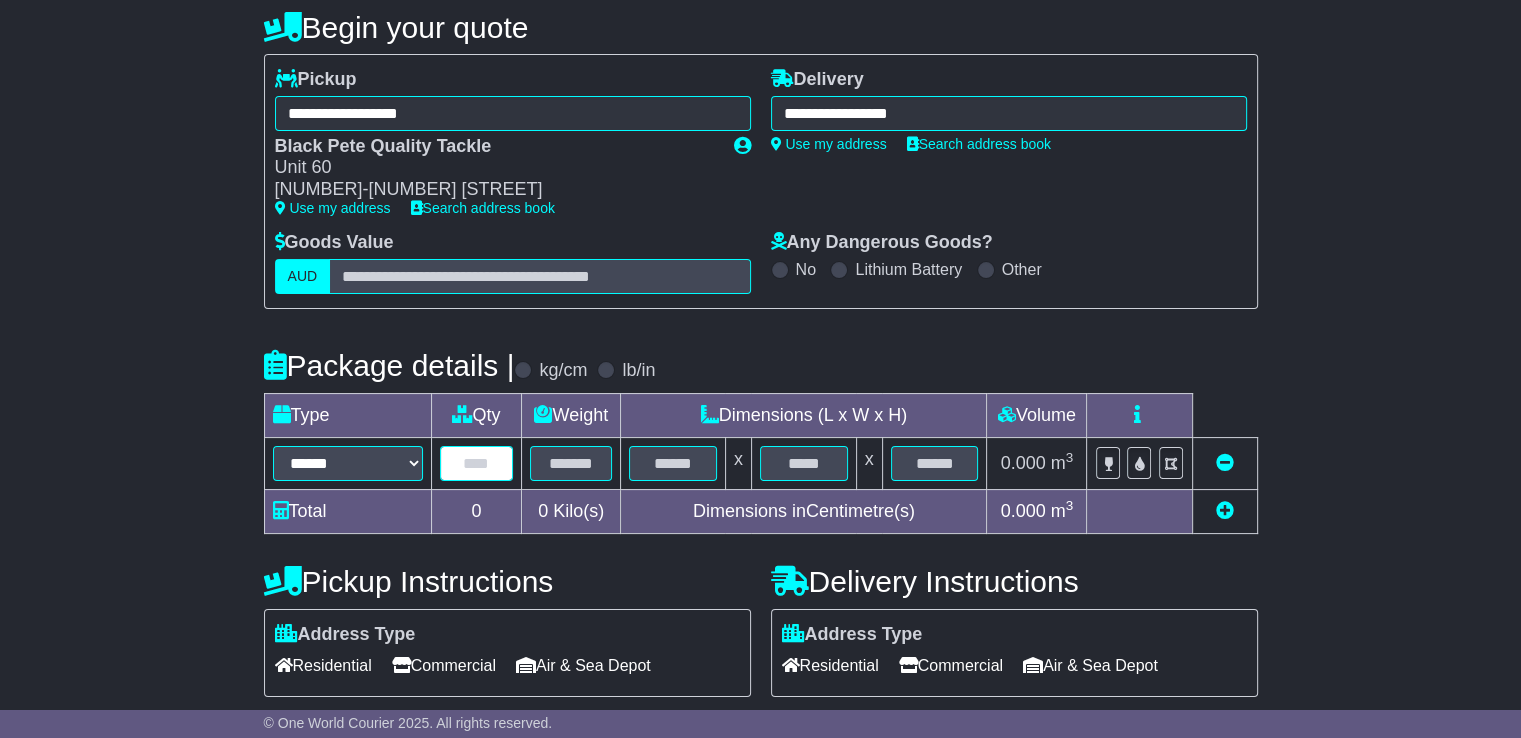 click at bounding box center [477, 463] 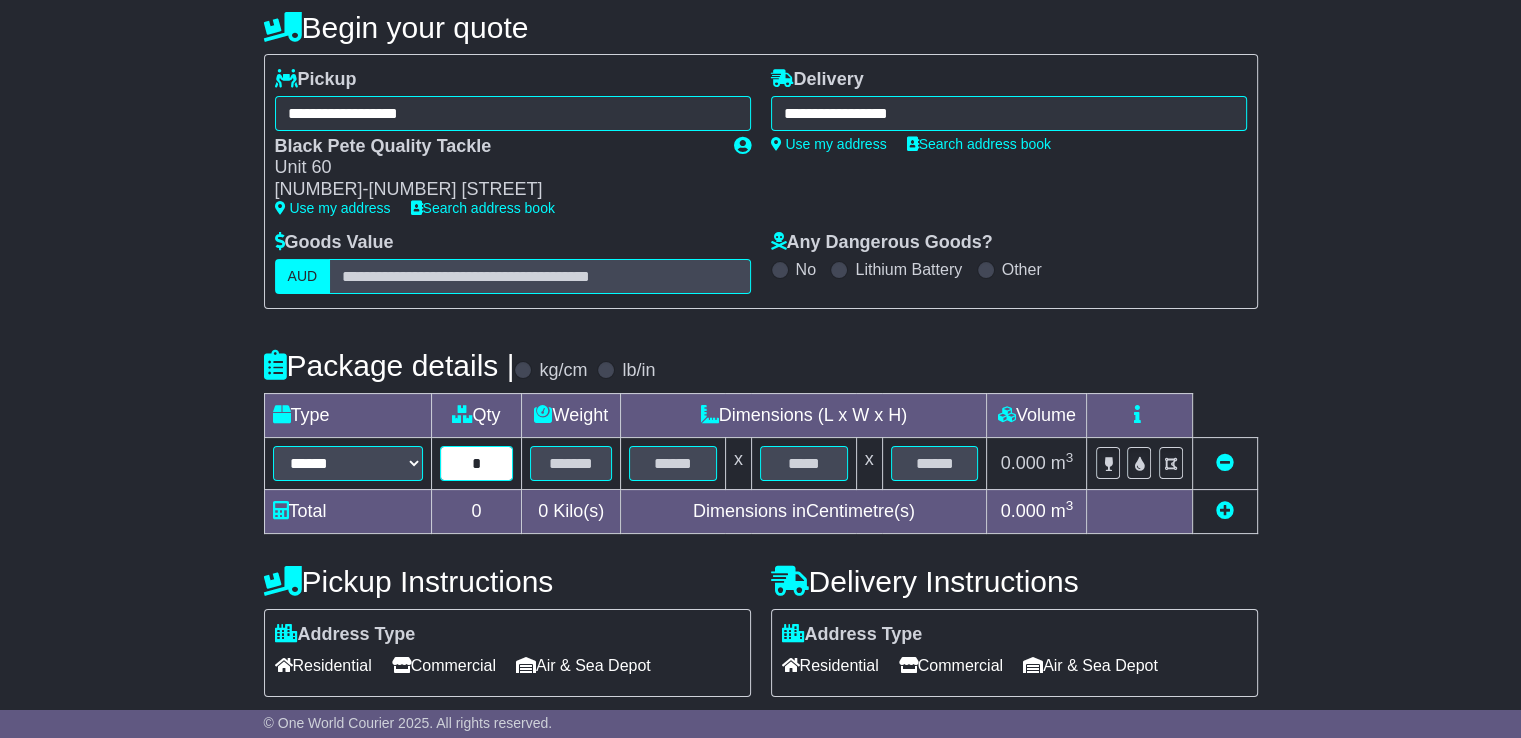 type on "*" 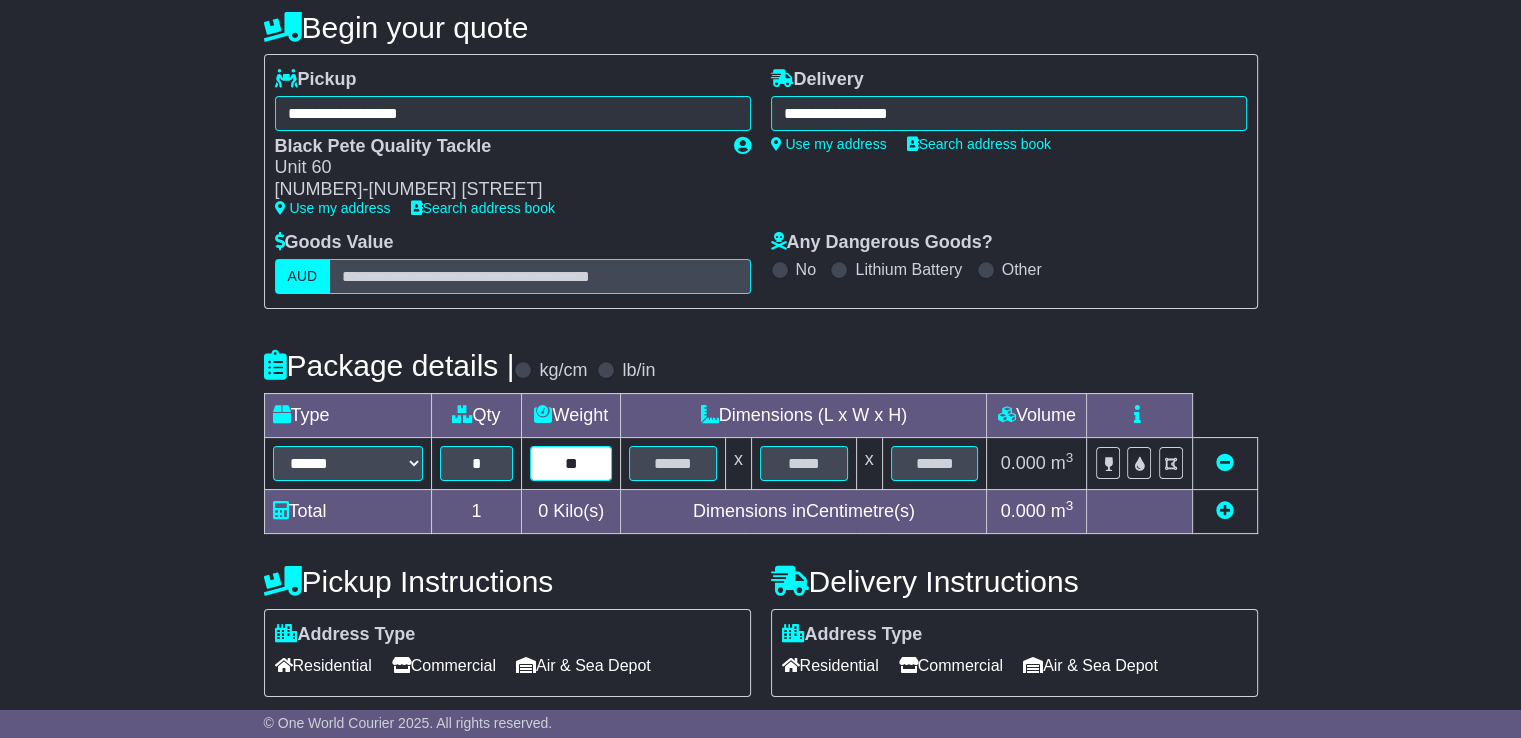 type on "**" 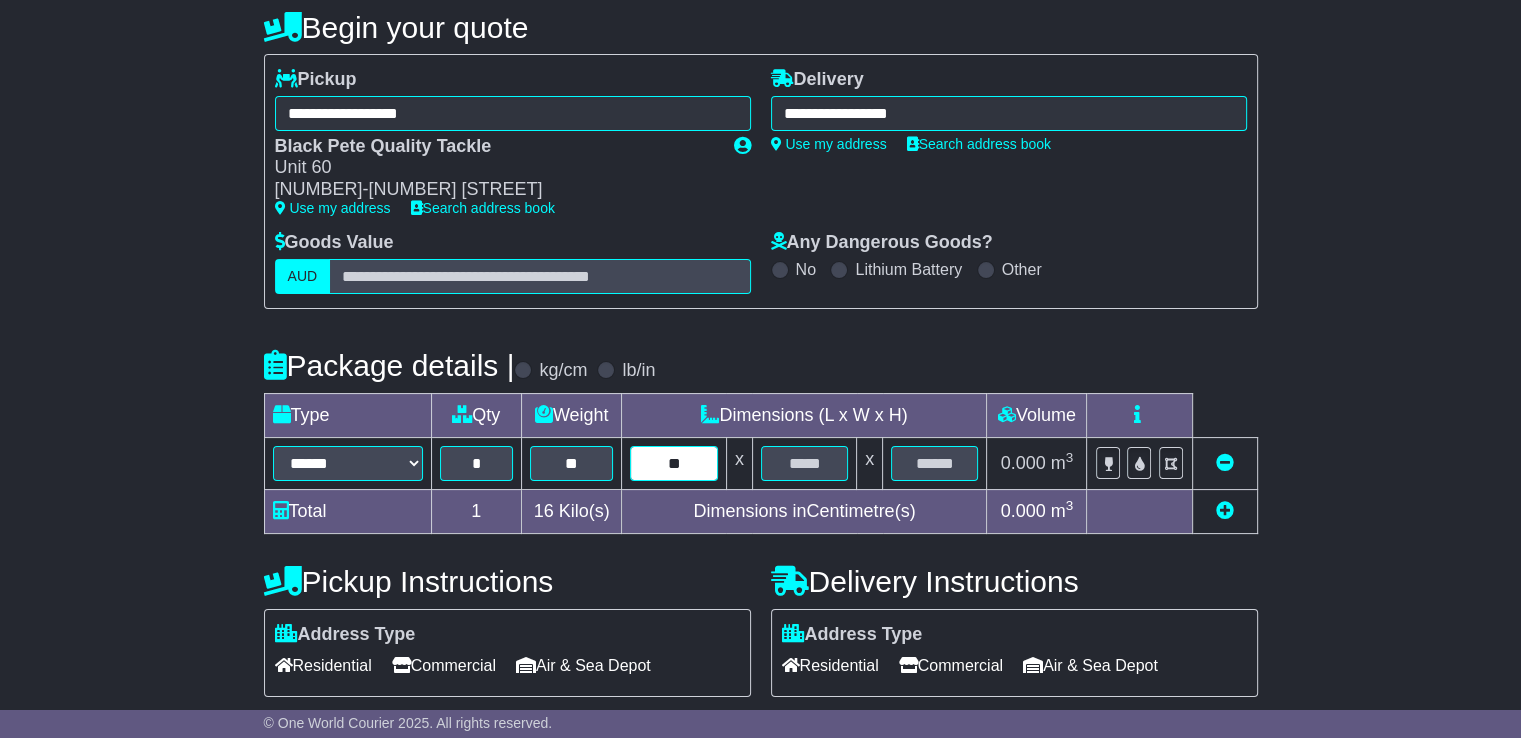 type on "**" 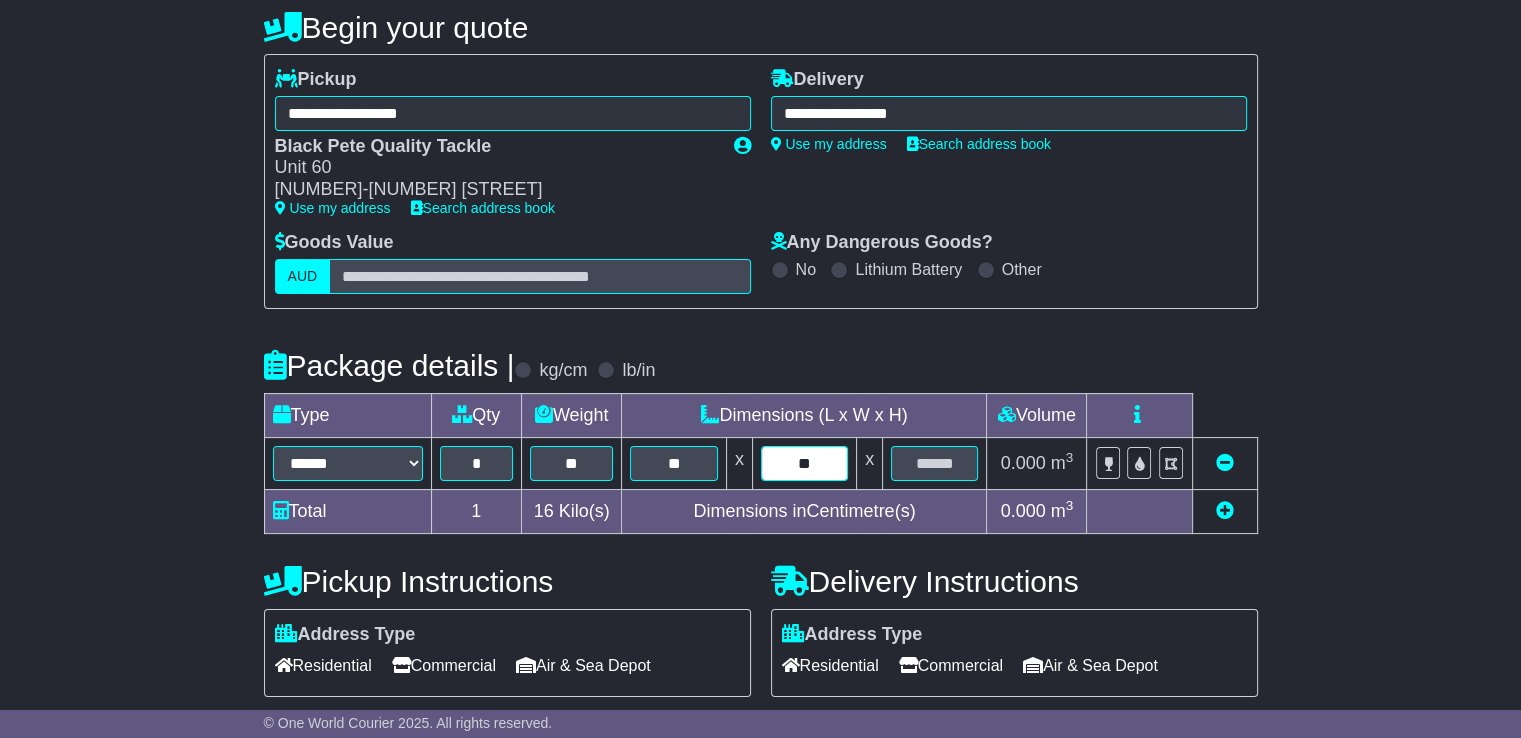 type on "**" 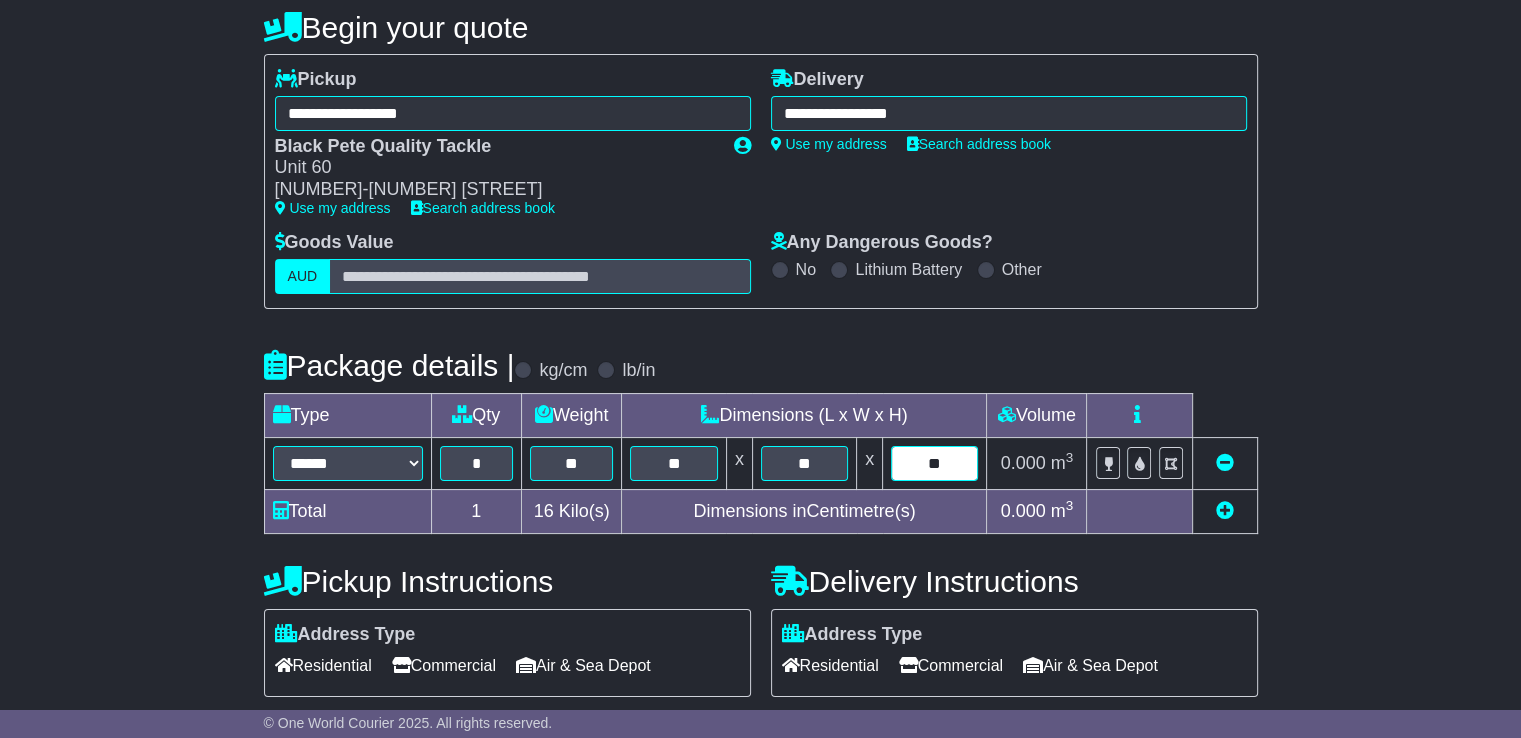 type on "**" 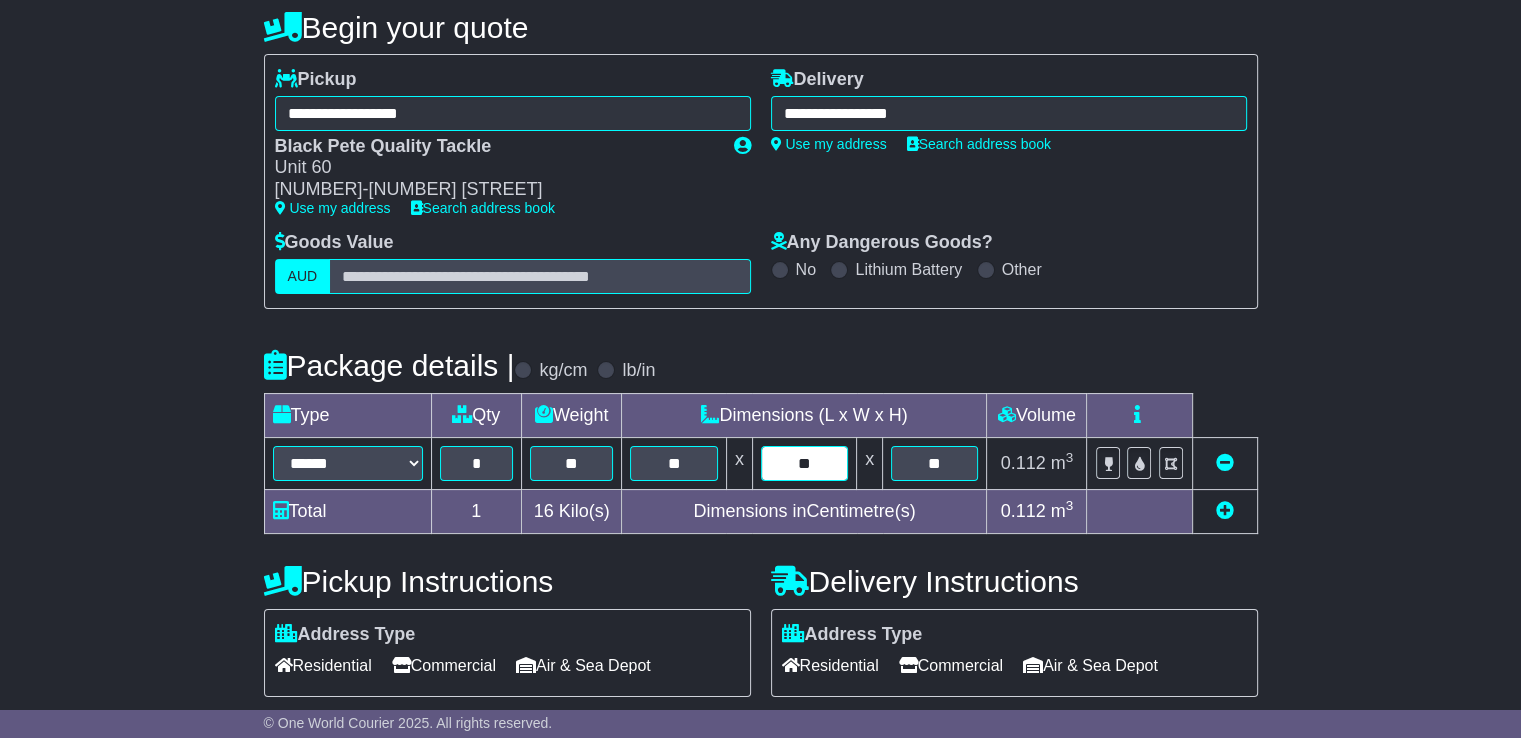 click on "**" at bounding box center (804, 463) 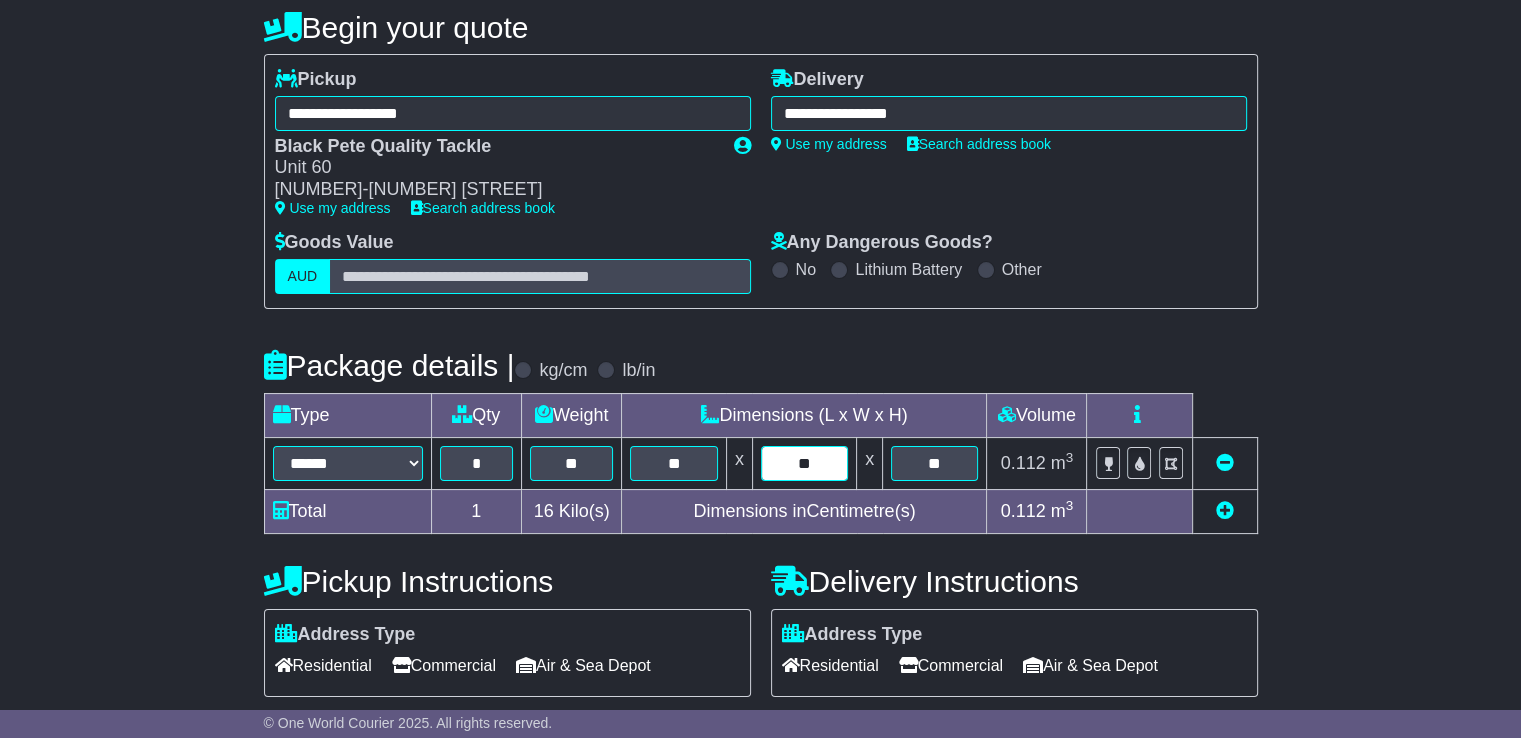 type on "**" 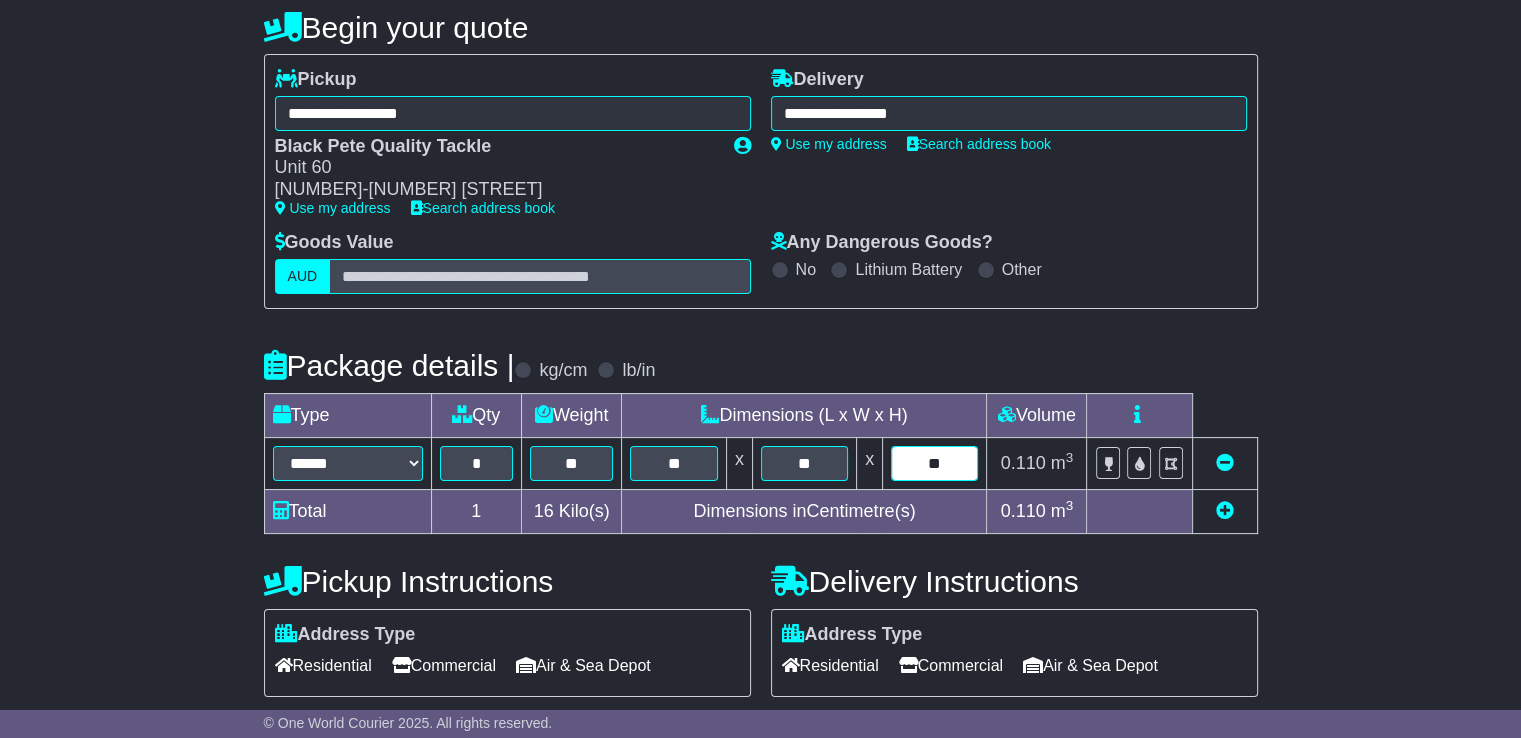 type on "**" 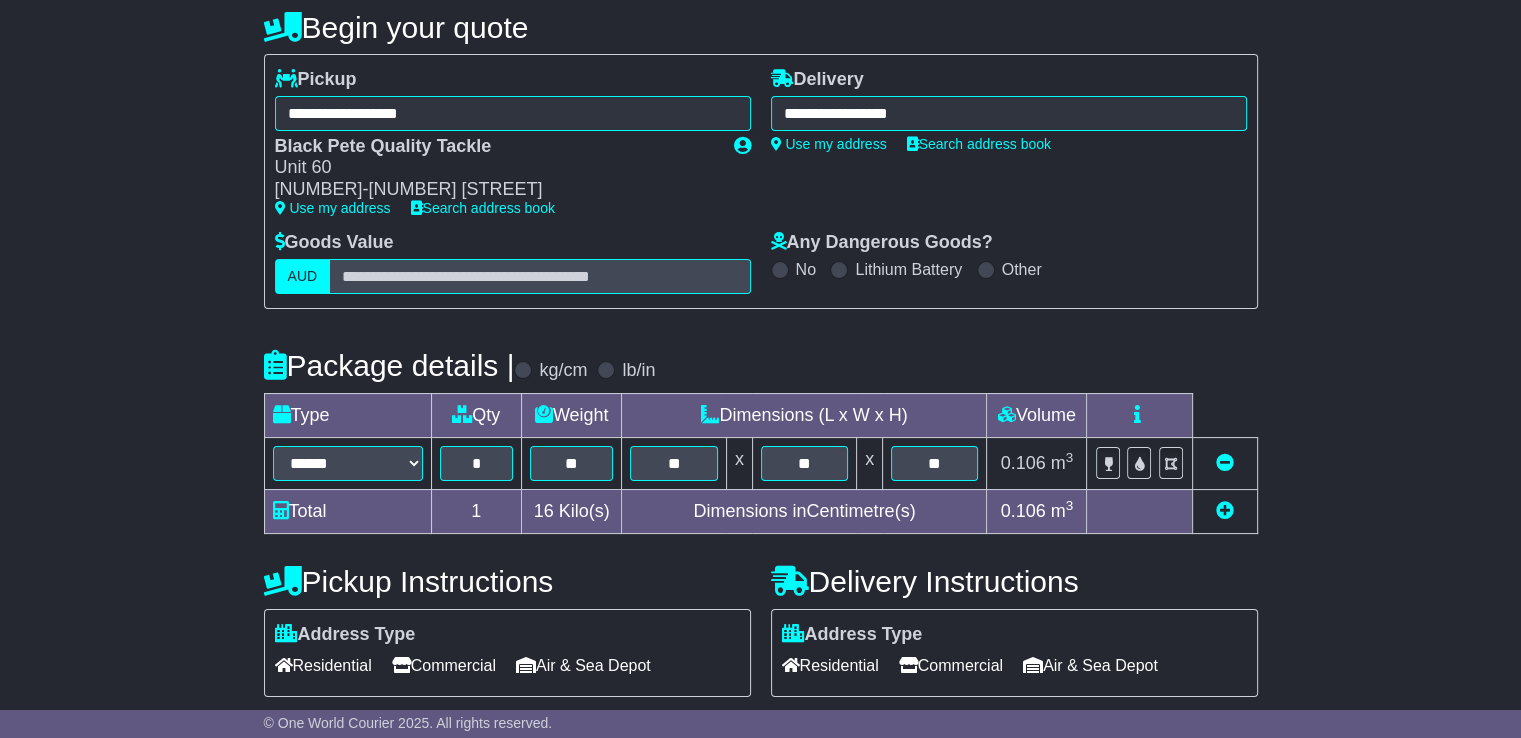 click at bounding box center (908, 665) 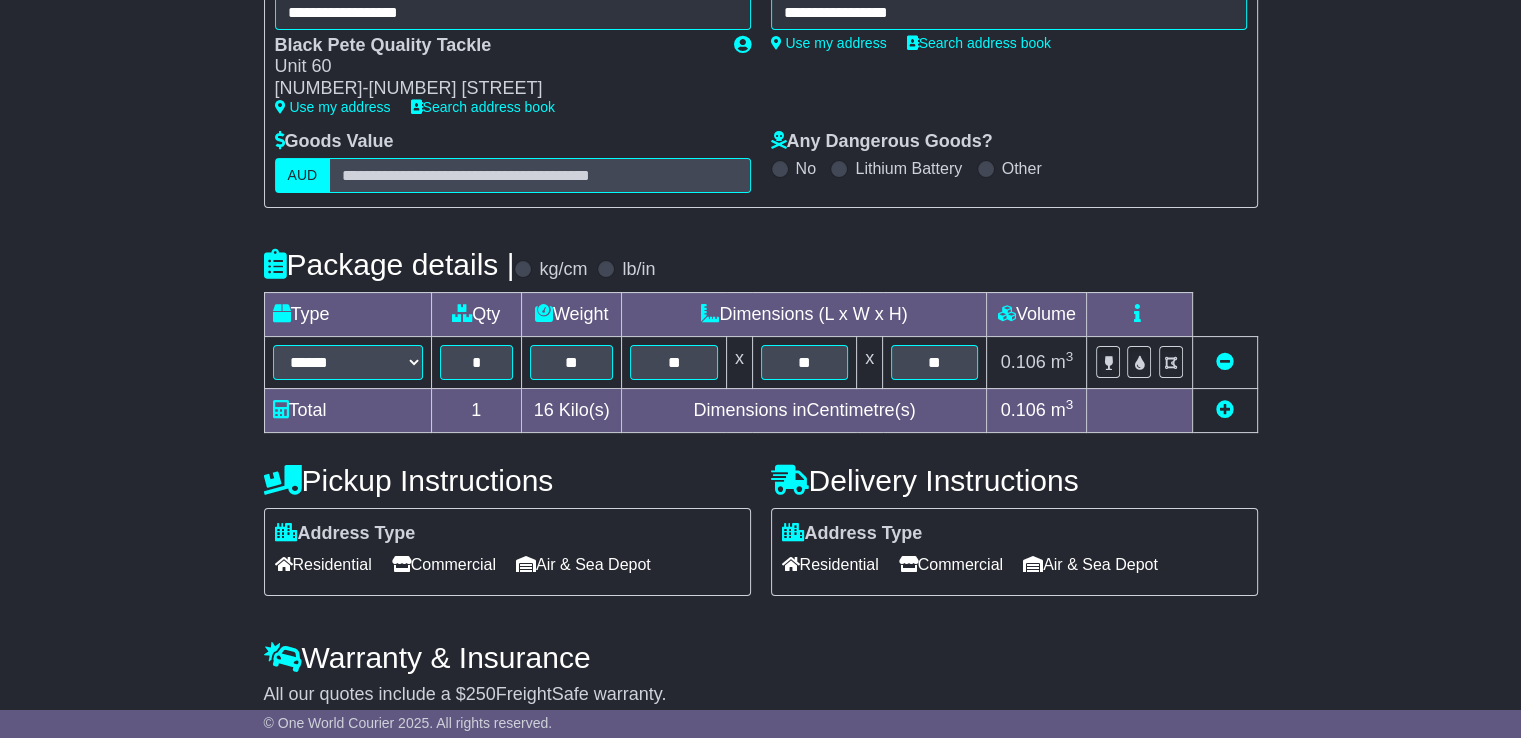 scroll, scrollTop: 384, scrollLeft: 0, axis: vertical 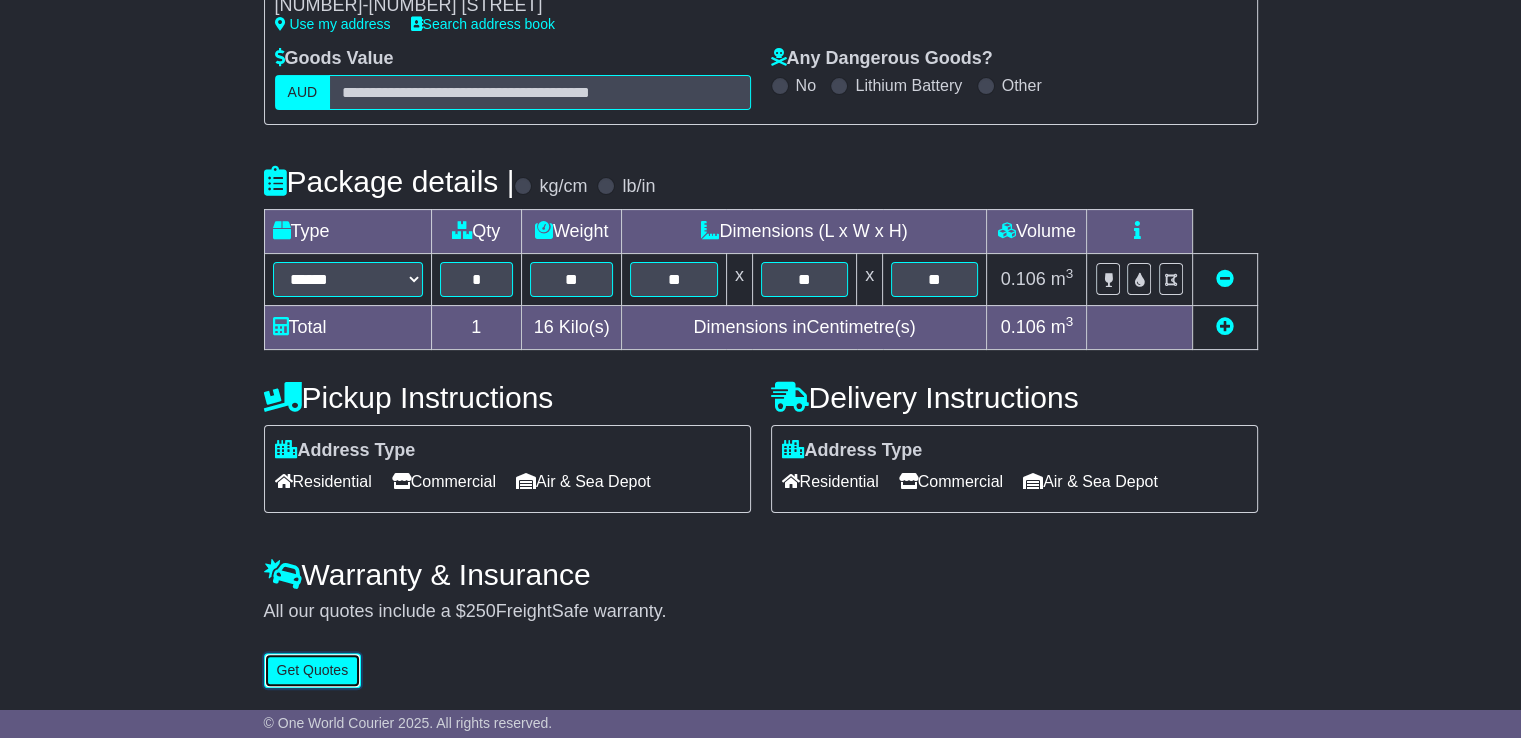 click on "Get Quotes" at bounding box center (313, 670) 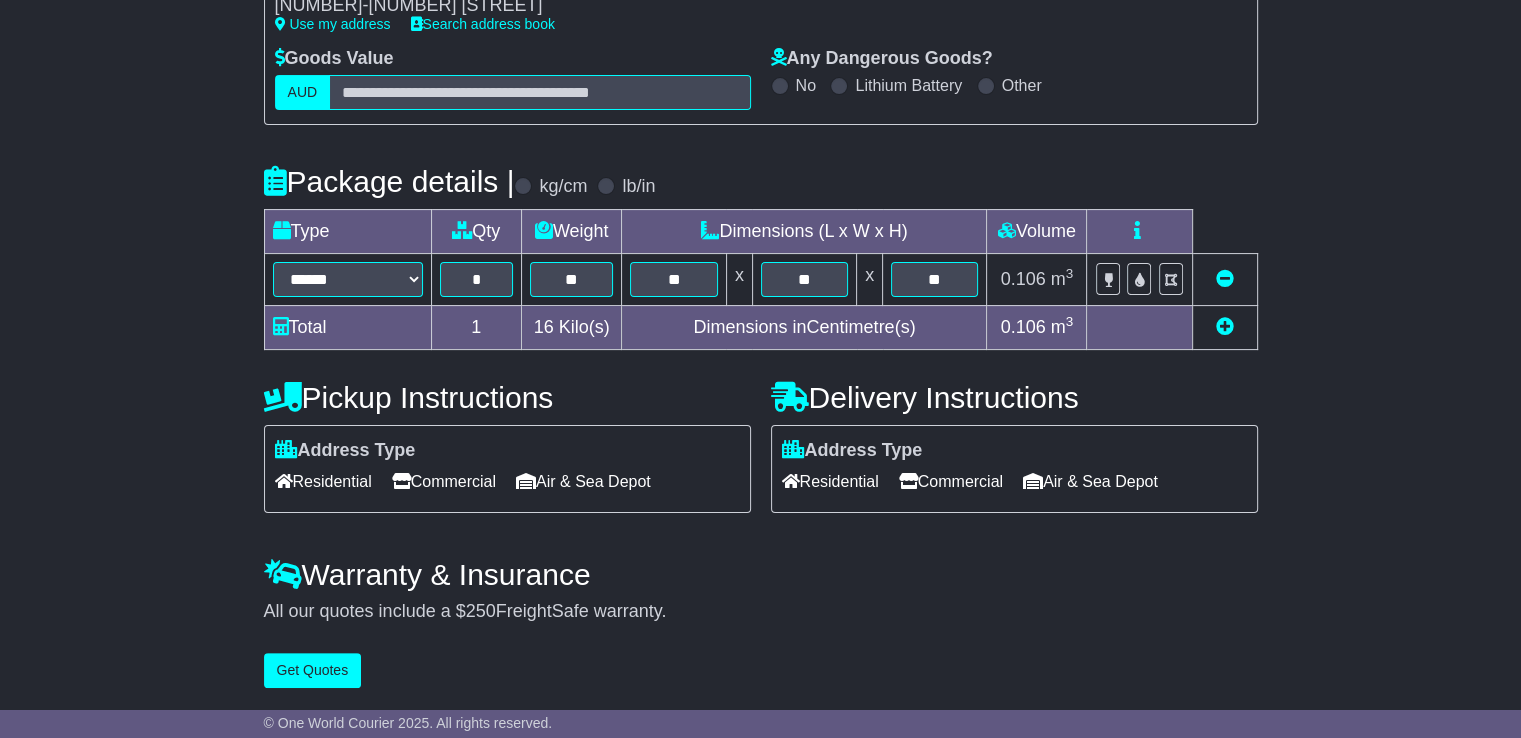 scroll, scrollTop: 0, scrollLeft: 0, axis: both 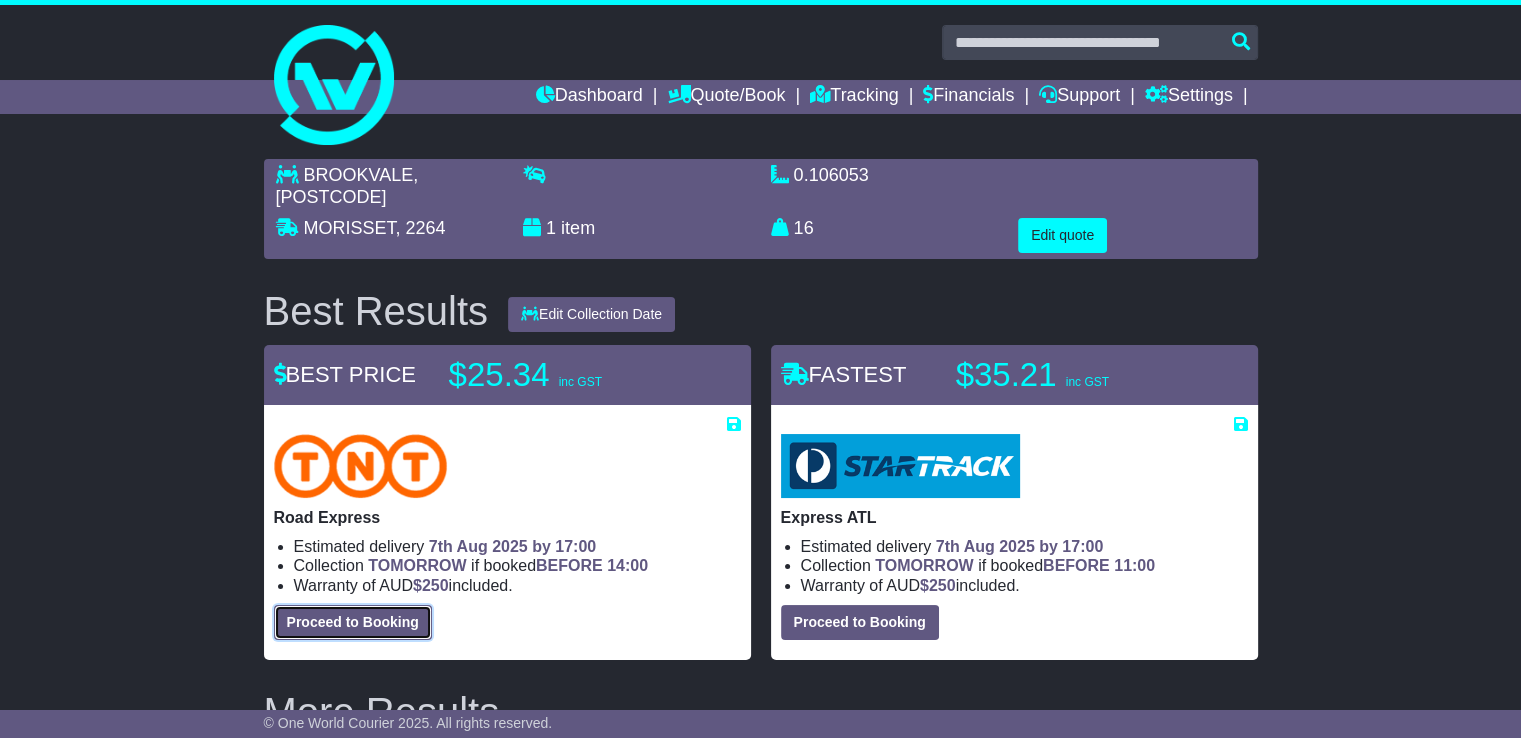 click on "Proceed to Booking" at bounding box center [353, 622] 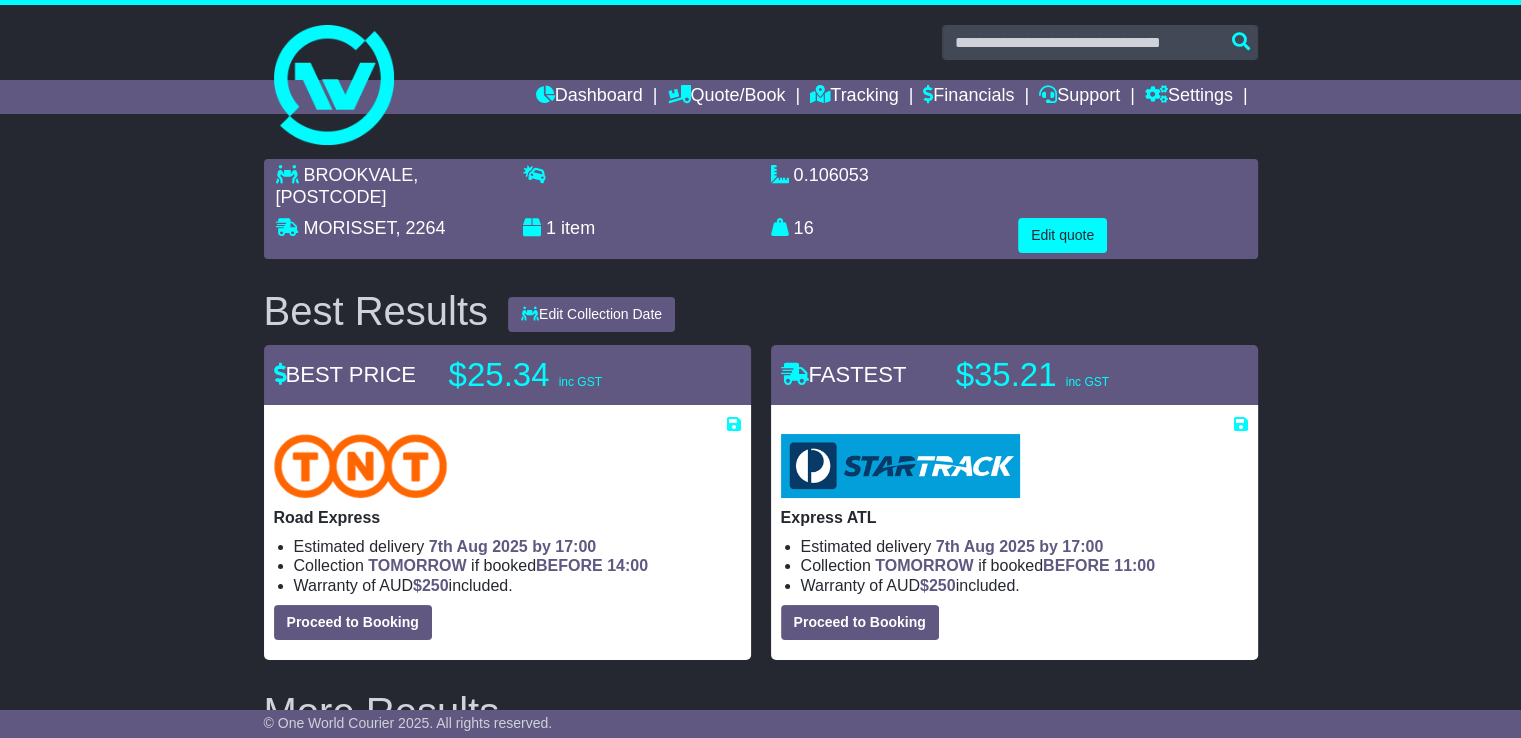 select on "****" 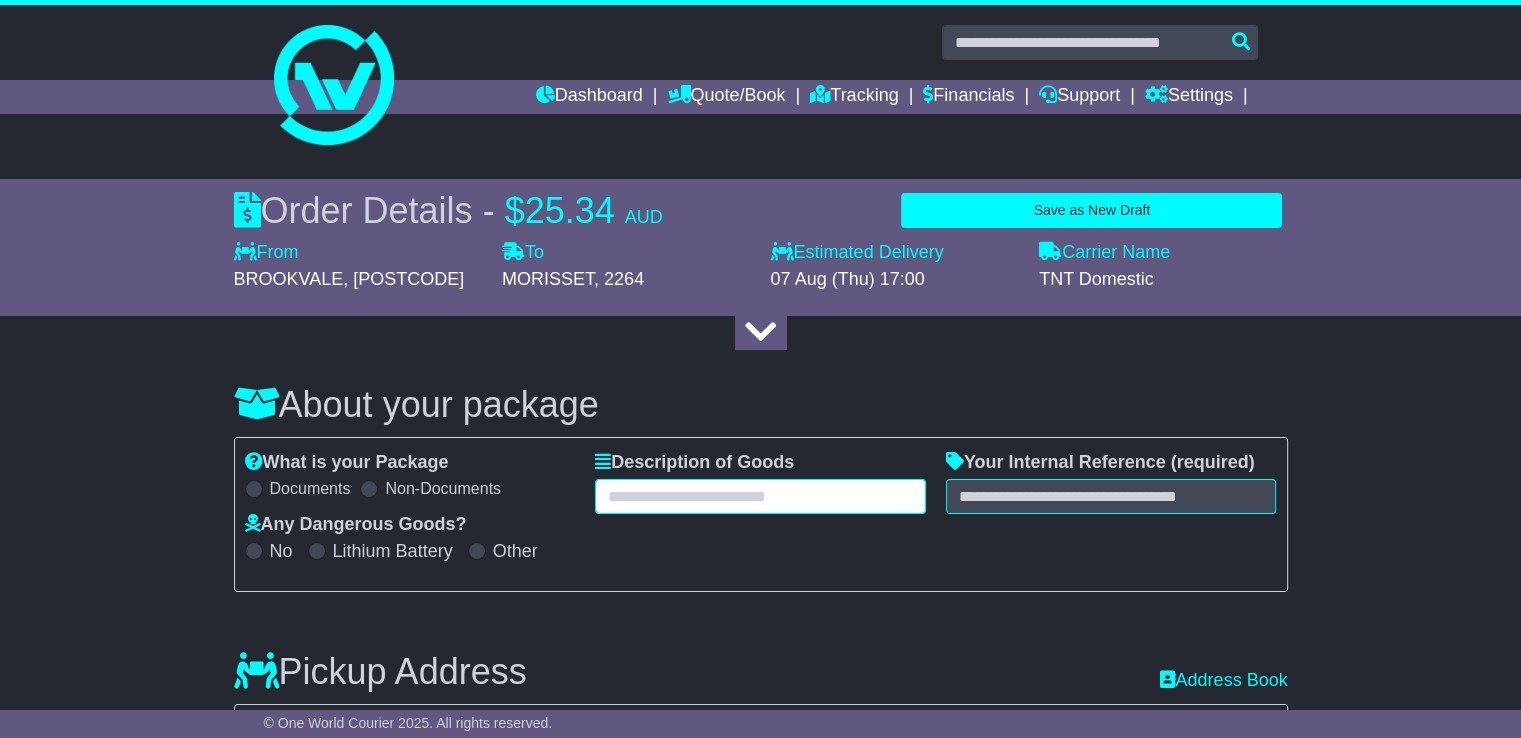 click at bounding box center (760, 496) 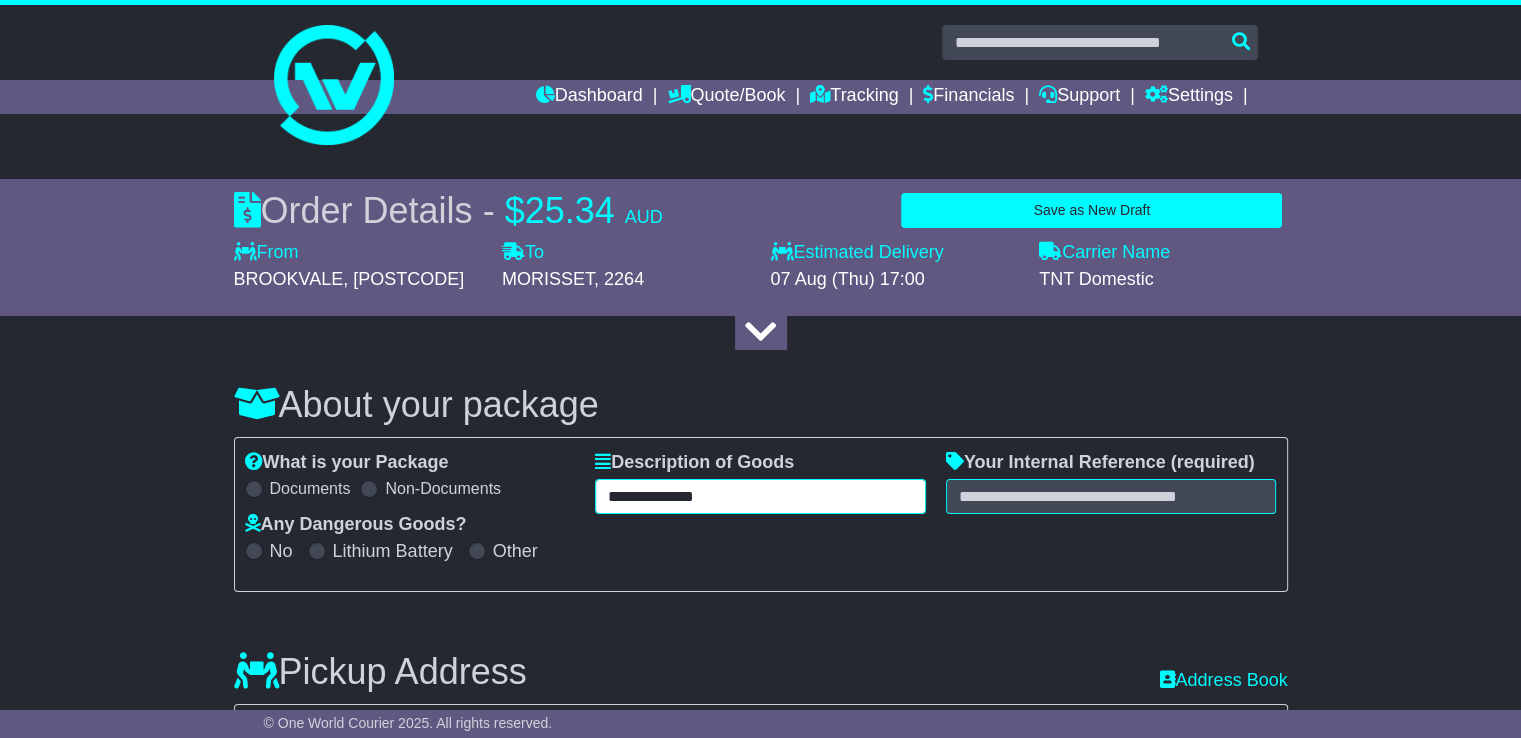 type on "**********" 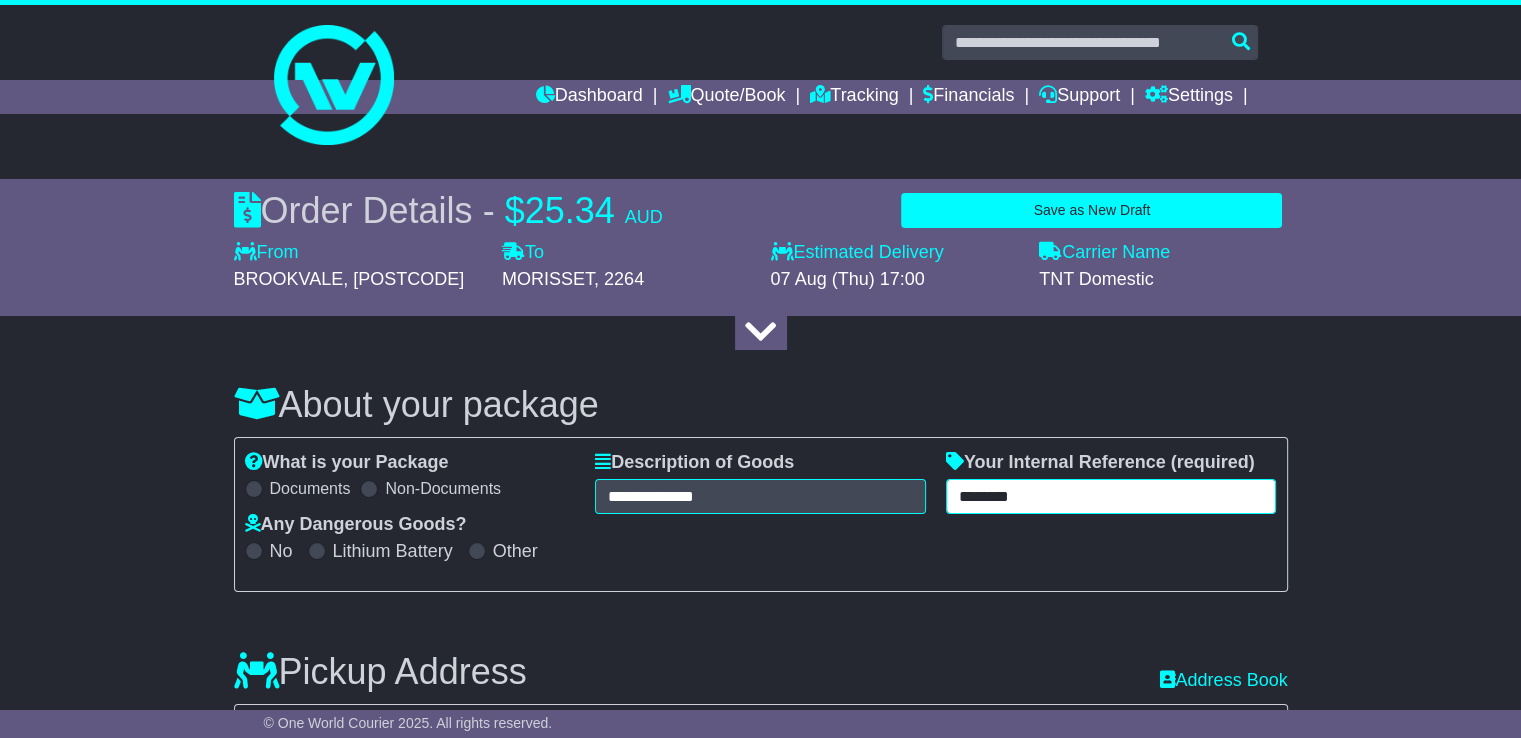 type on "********" 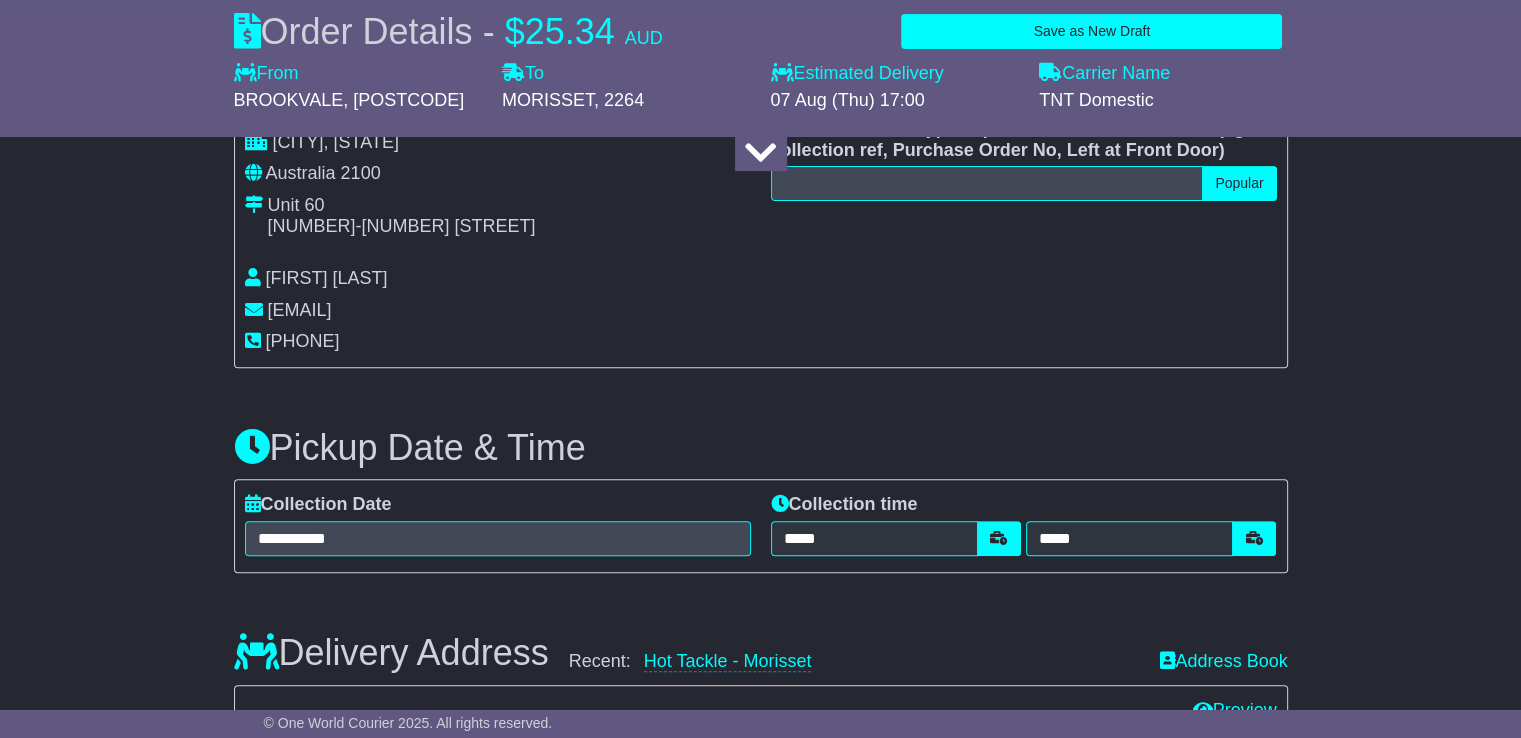scroll, scrollTop: 900, scrollLeft: 0, axis: vertical 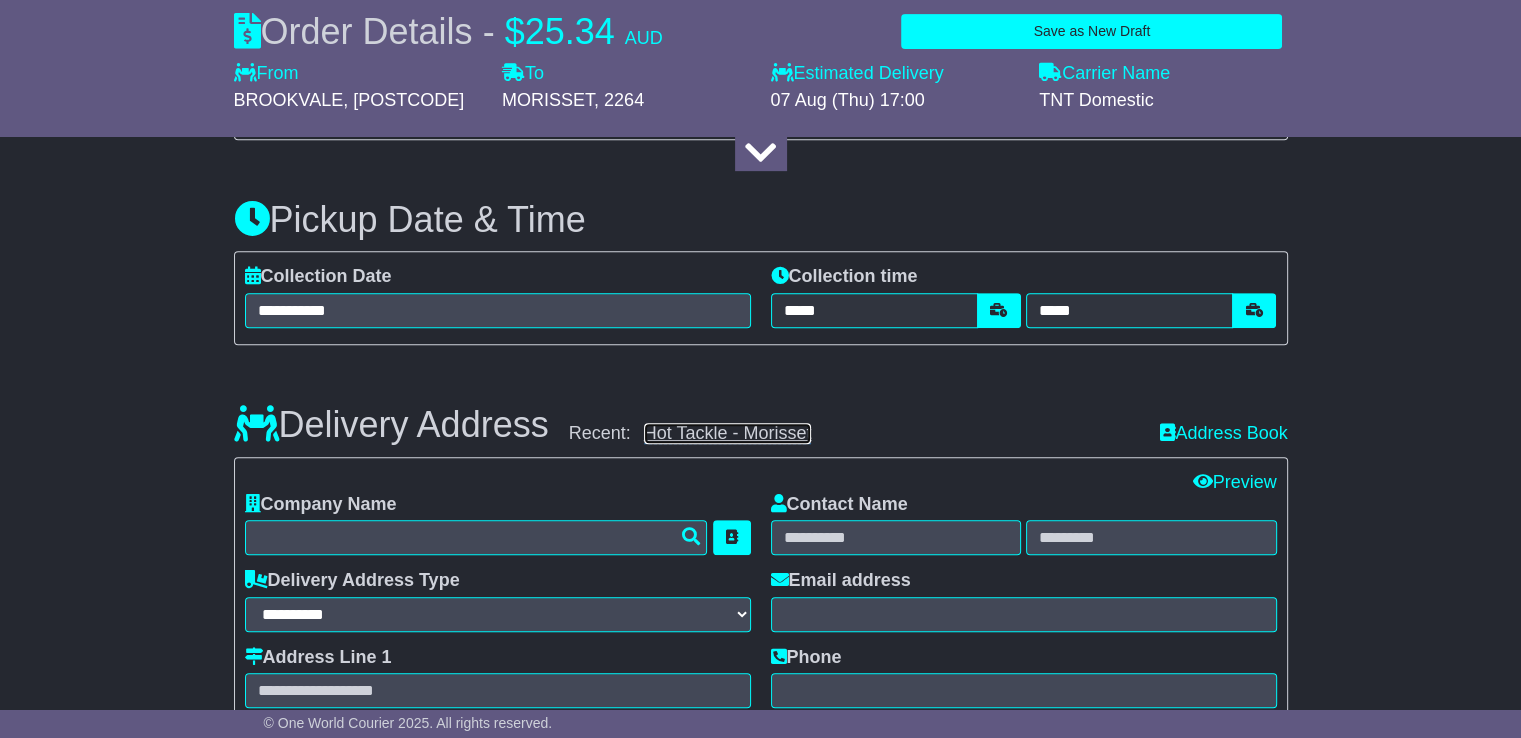 click on "Hot Tackle - [CITY]" at bounding box center [728, 433] 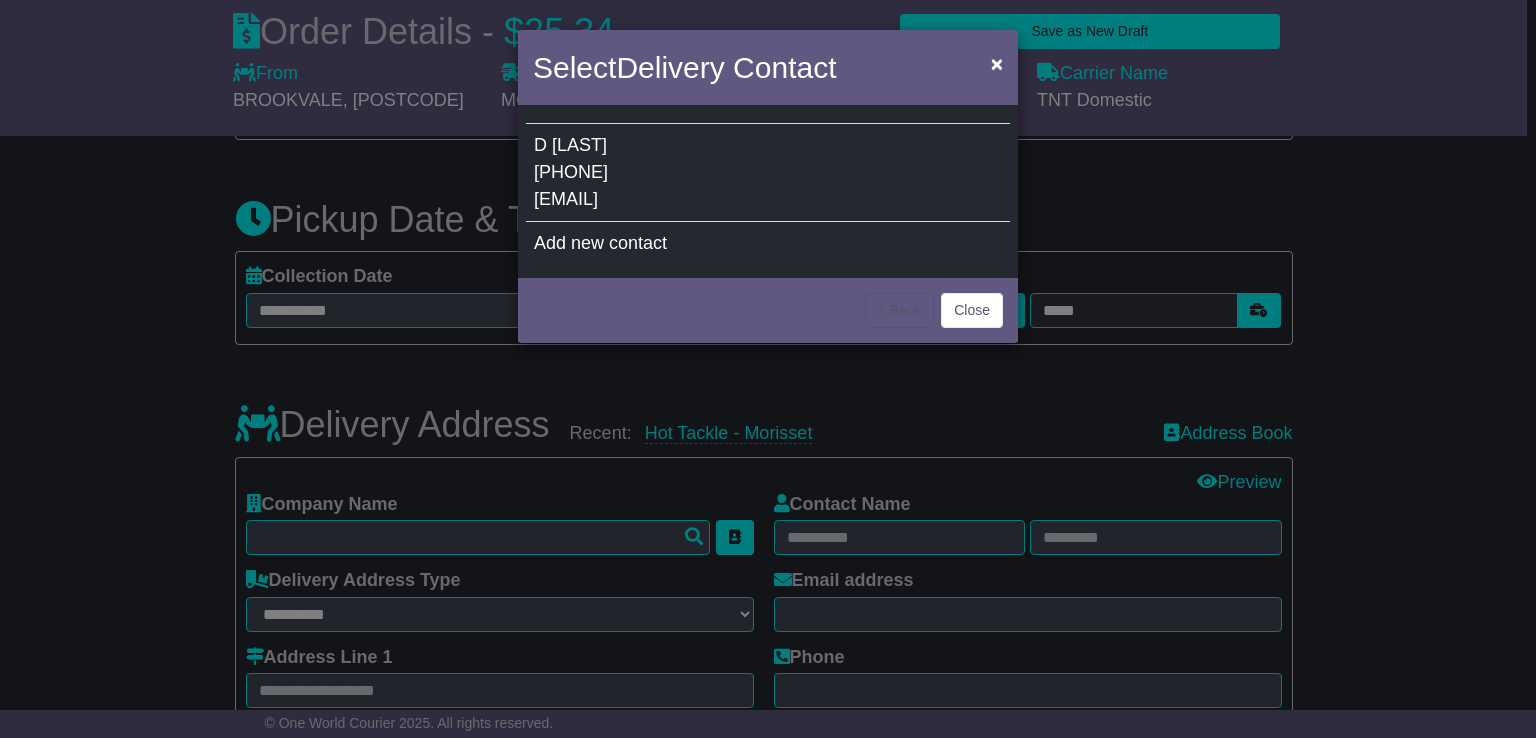 drag, startPoint x: 723, startPoint y: 105, endPoint x: 716, endPoint y: 120, distance: 16.552946 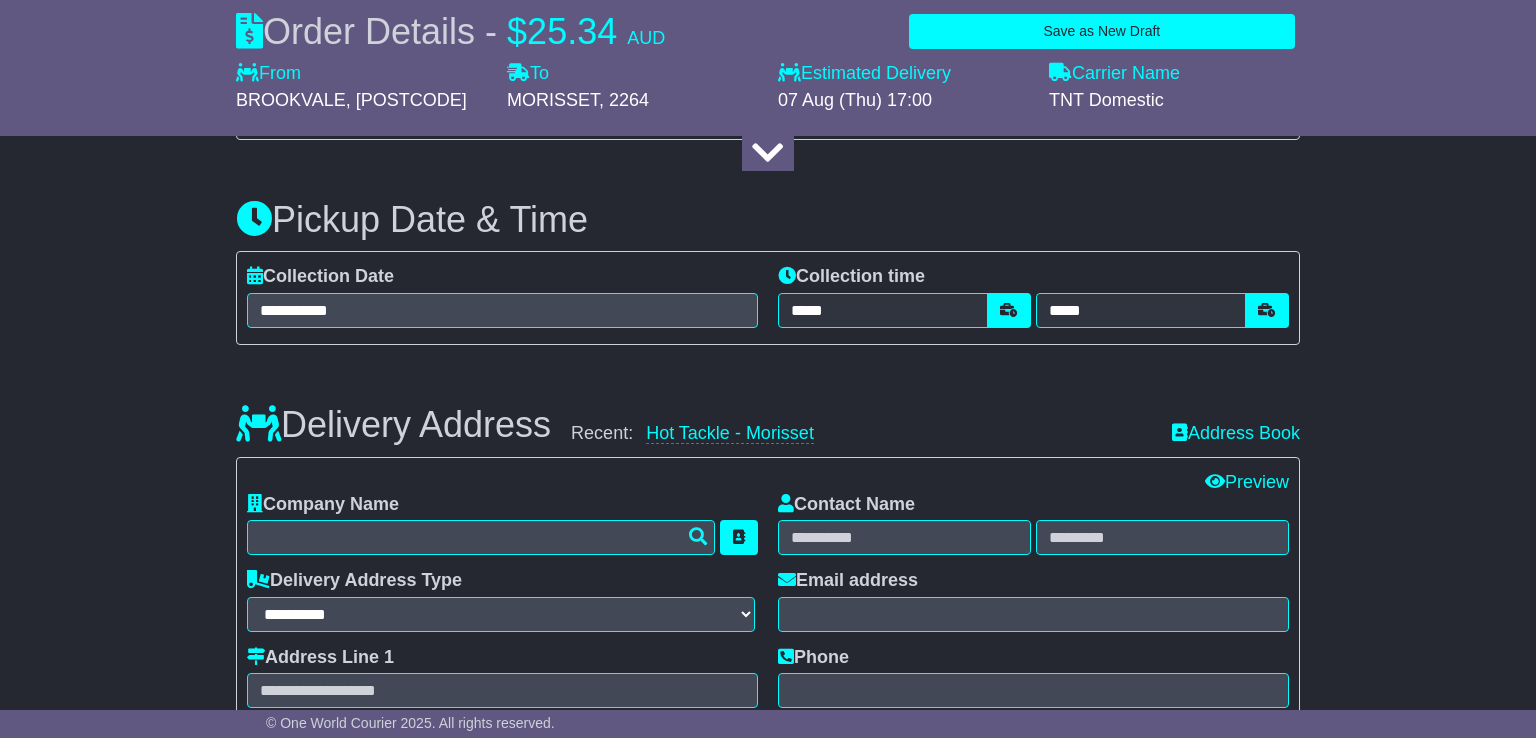 type on "**********" 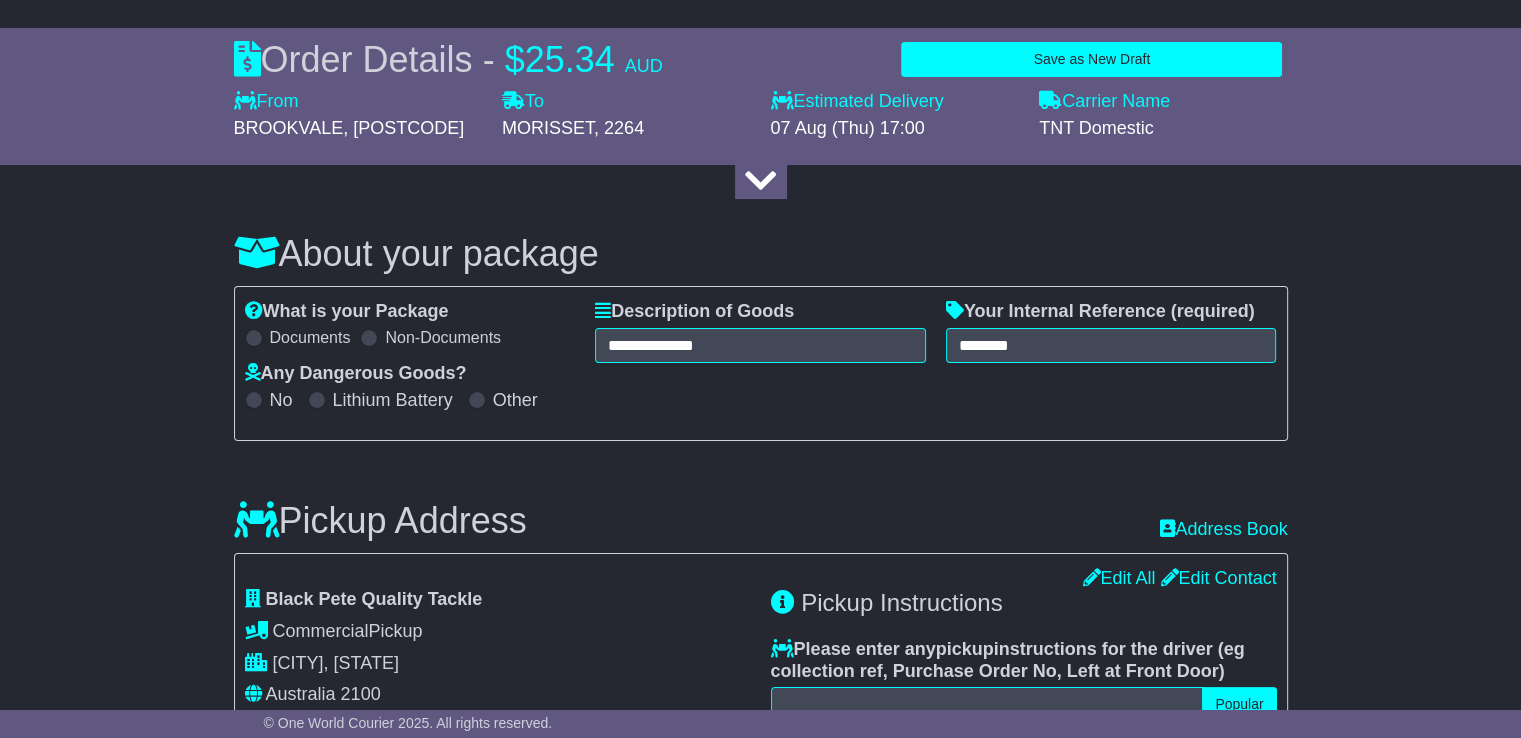 scroll, scrollTop: 0, scrollLeft: 0, axis: both 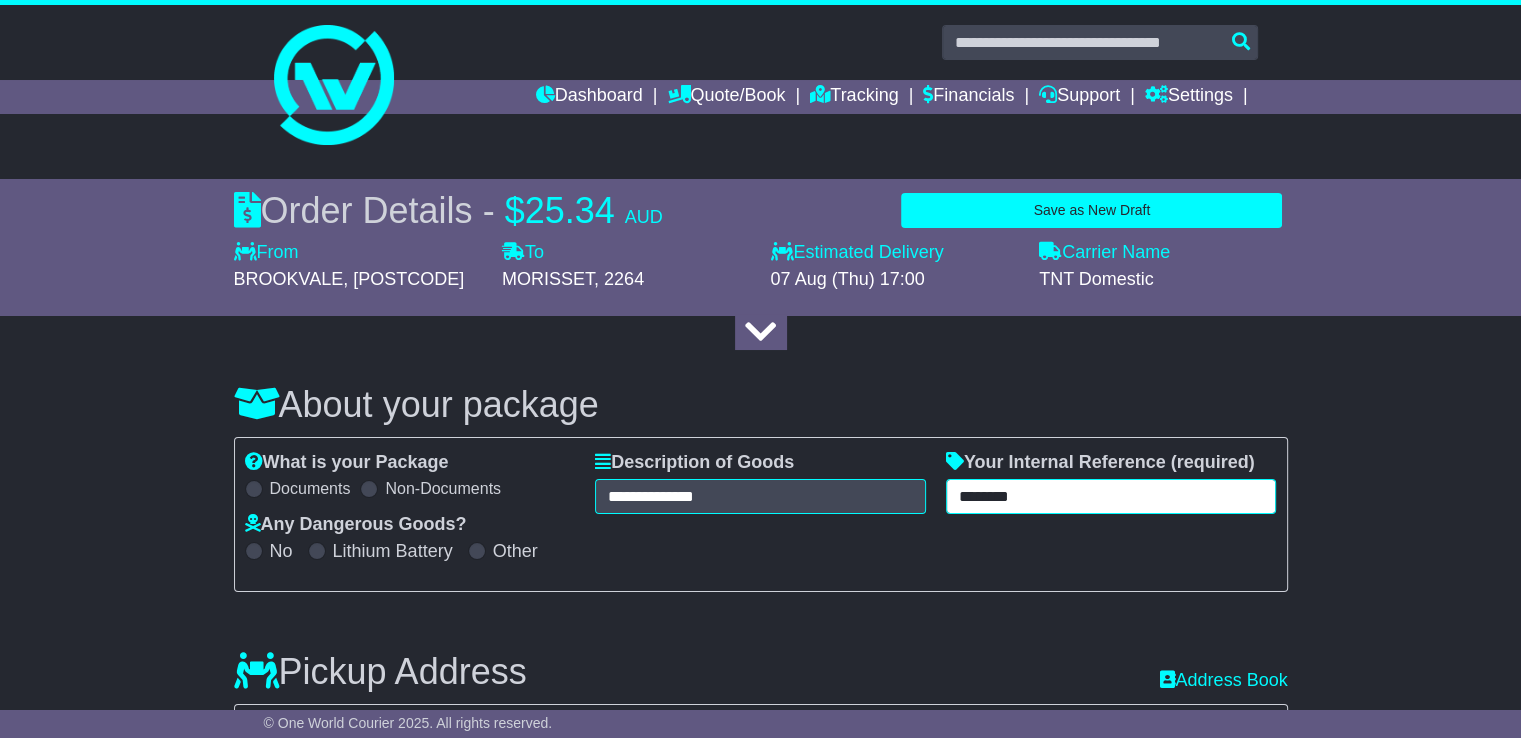click on "********" at bounding box center [1111, 496] 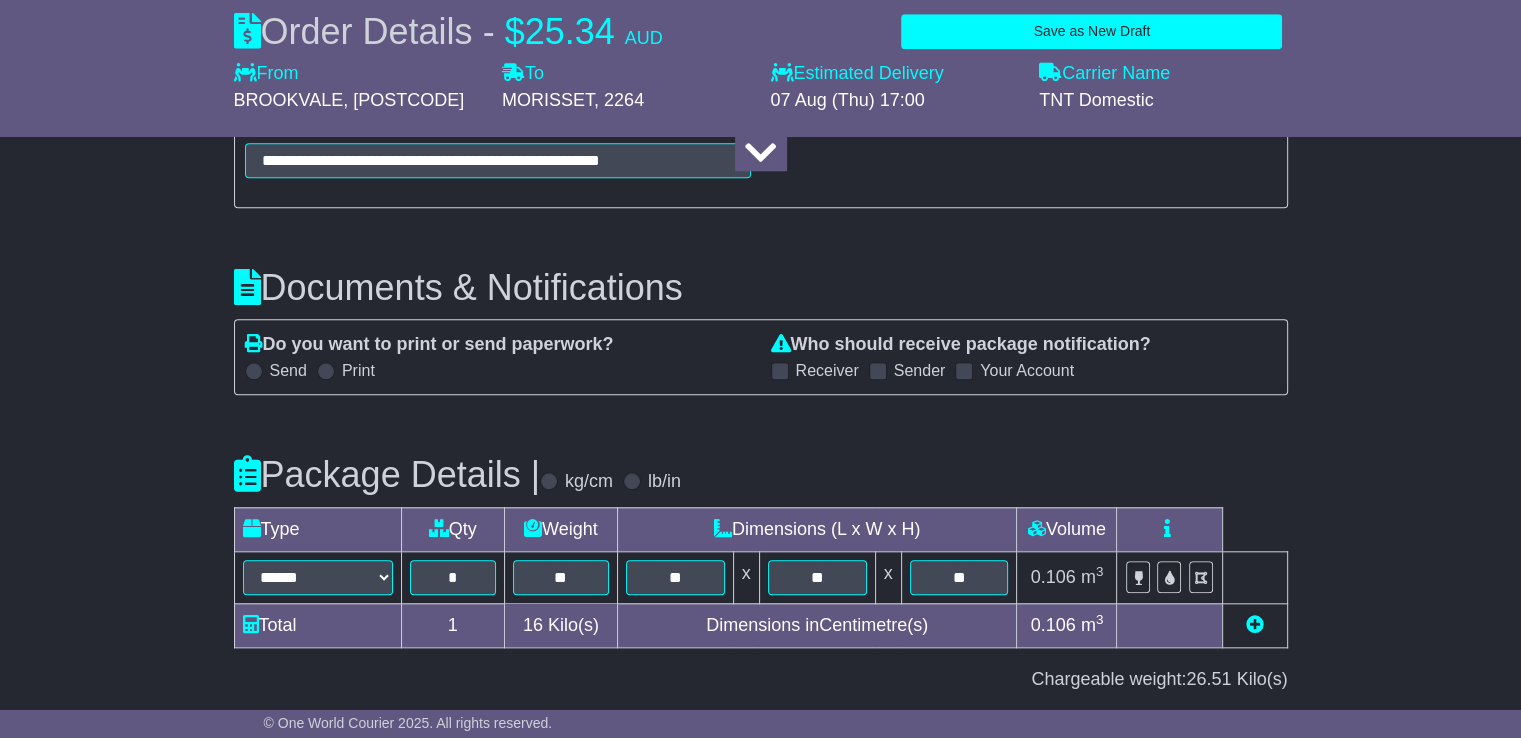 scroll, scrollTop: 2176, scrollLeft: 0, axis: vertical 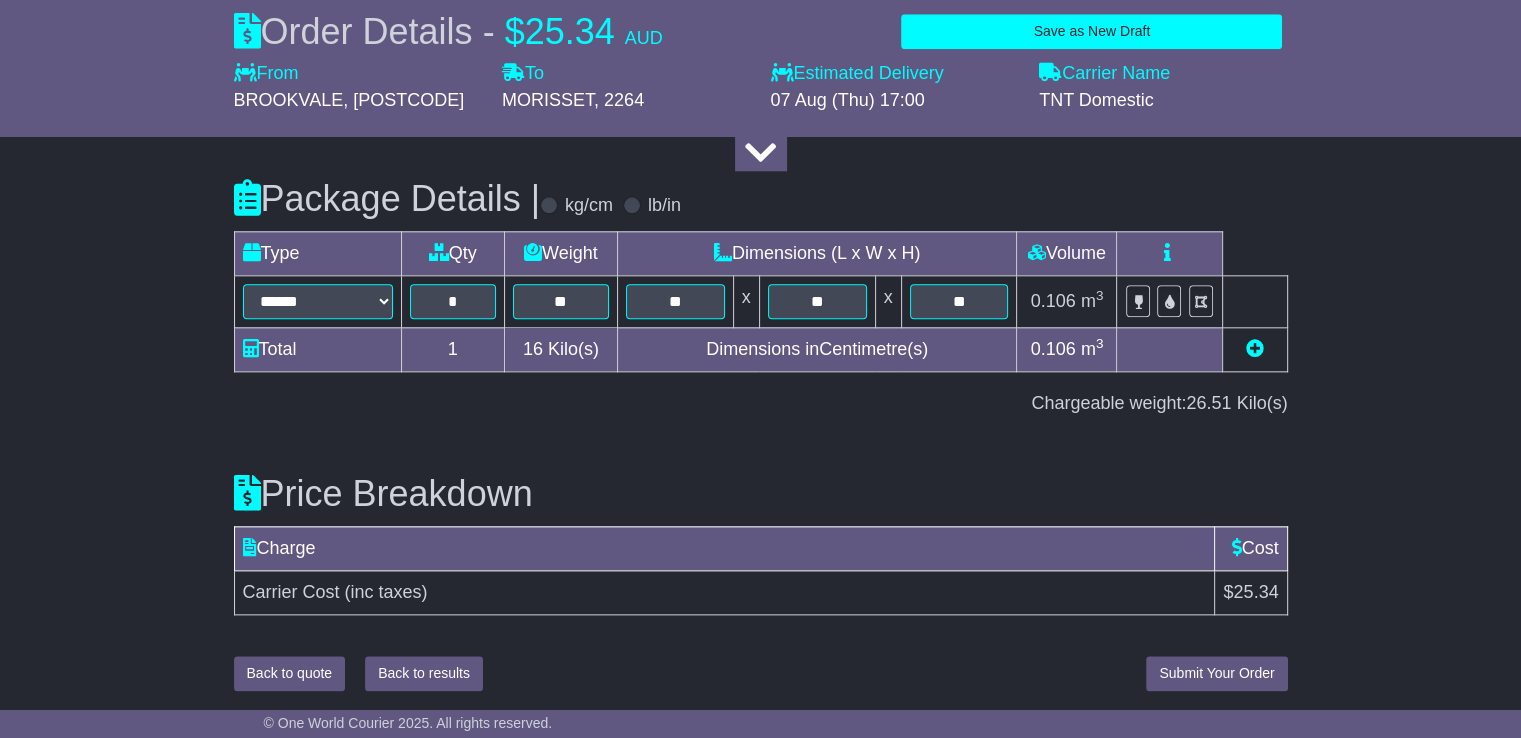 type on "********" 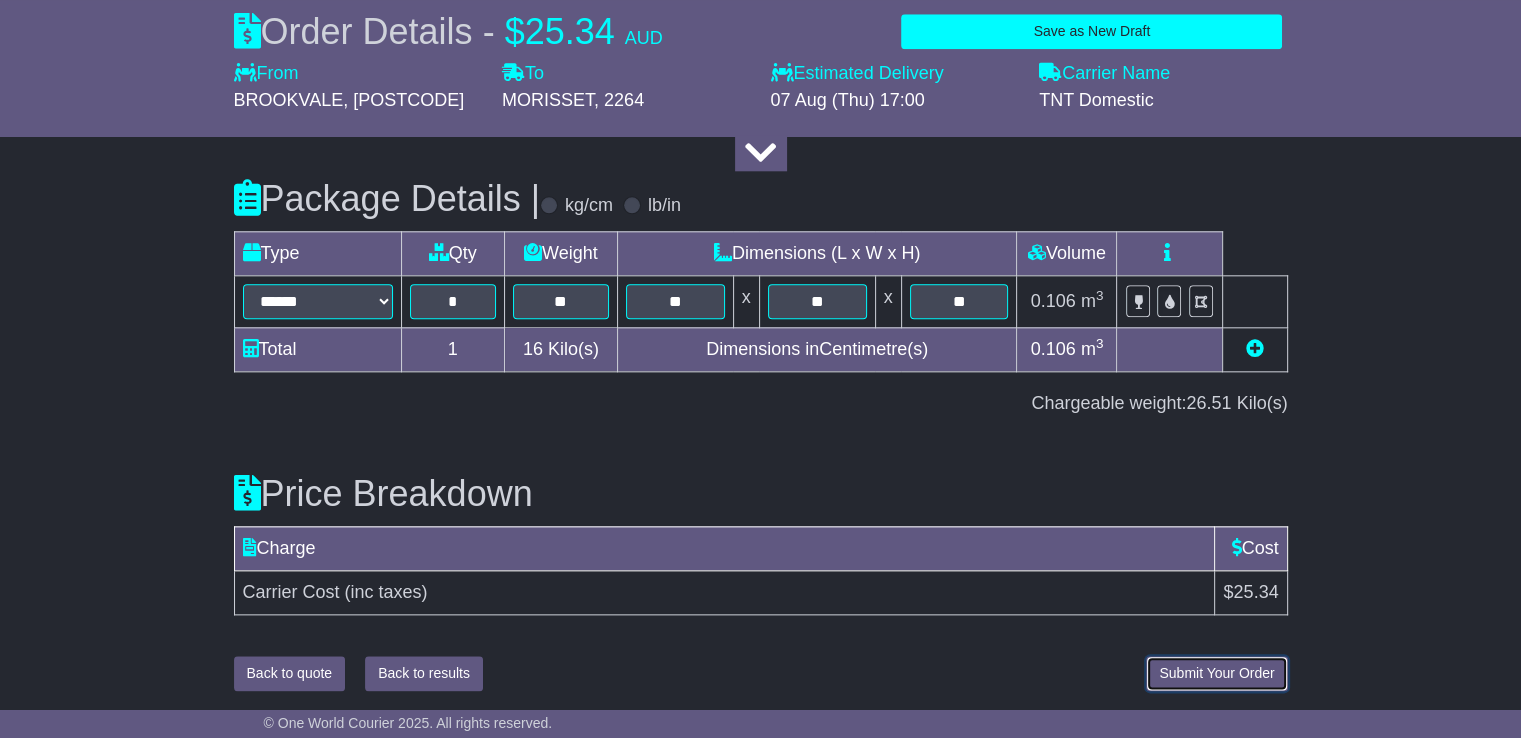 click on "Submit Your Order" at bounding box center (1216, 673) 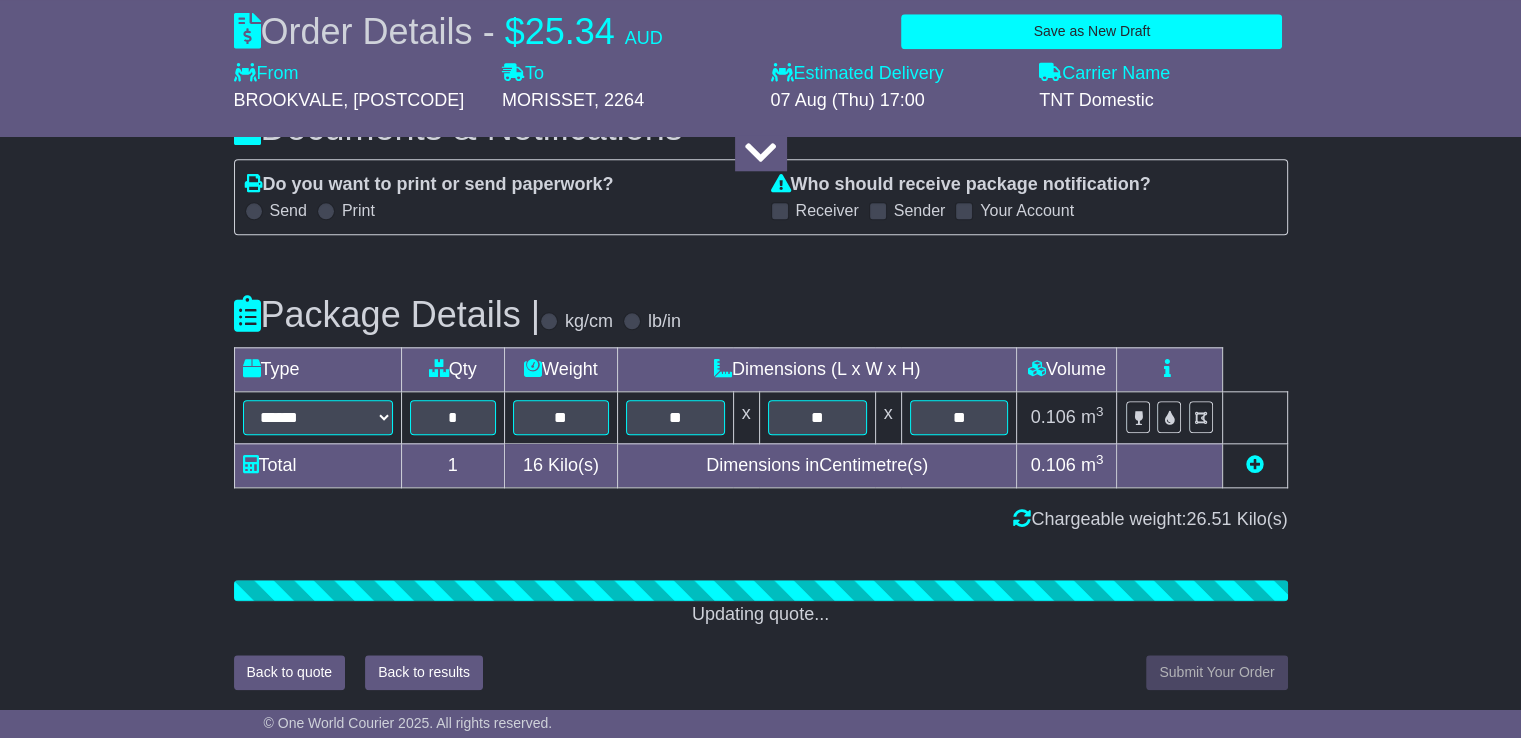 scroll, scrollTop: 2176, scrollLeft: 0, axis: vertical 